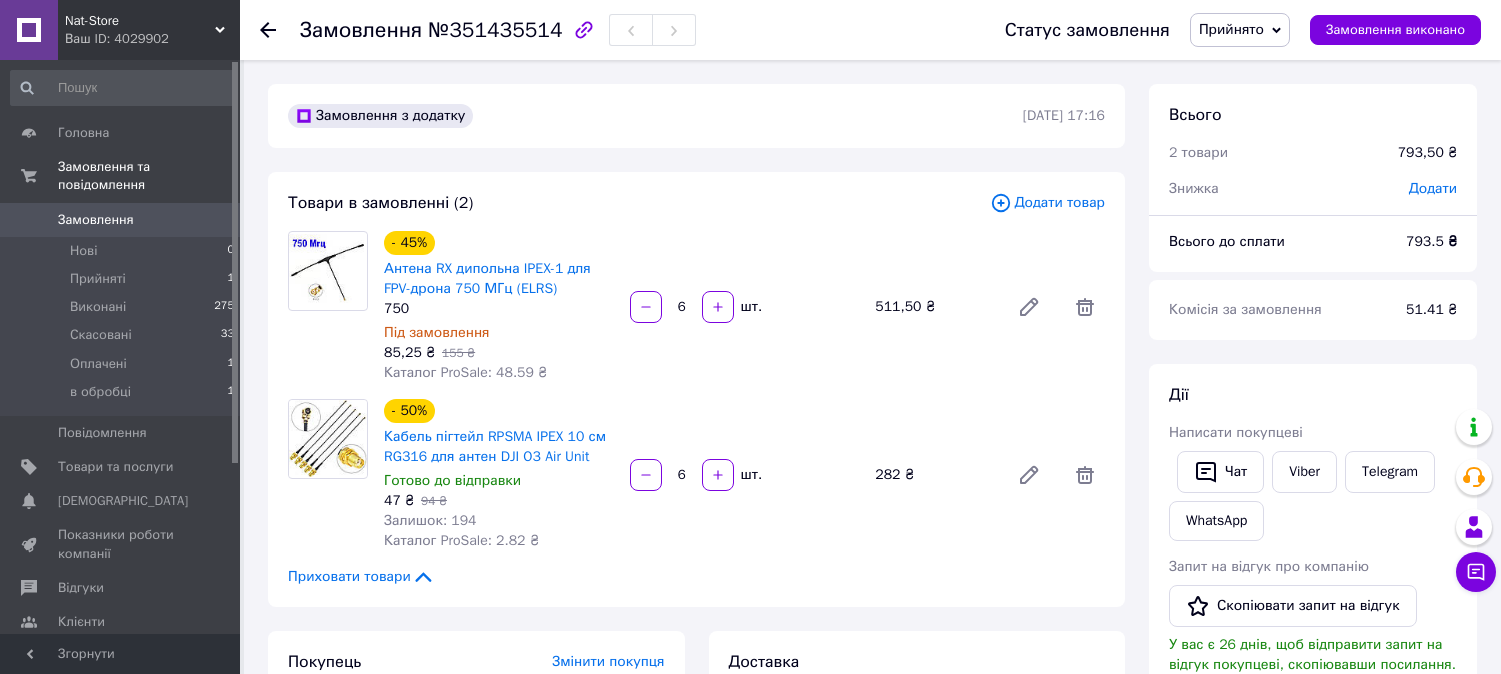 scroll, scrollTop: 0, scrollLeft: 0, axis: both 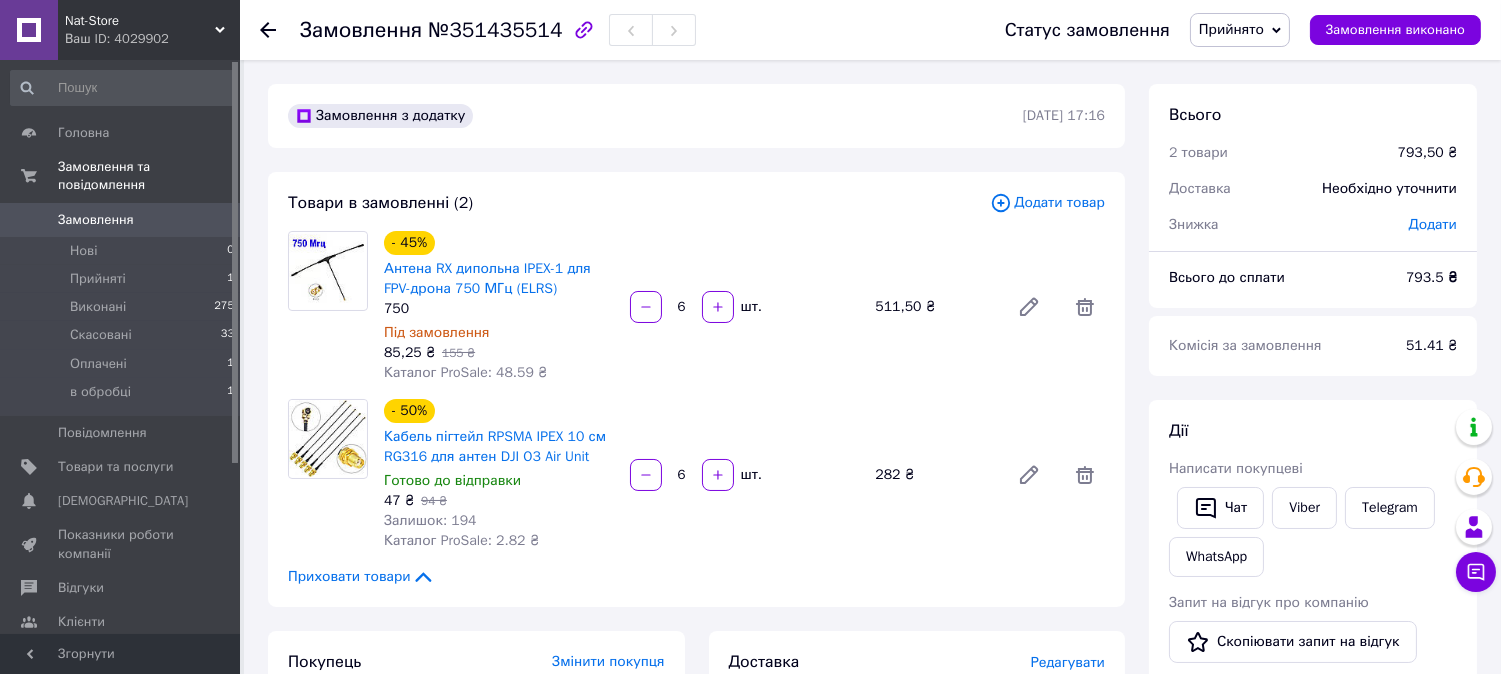 click 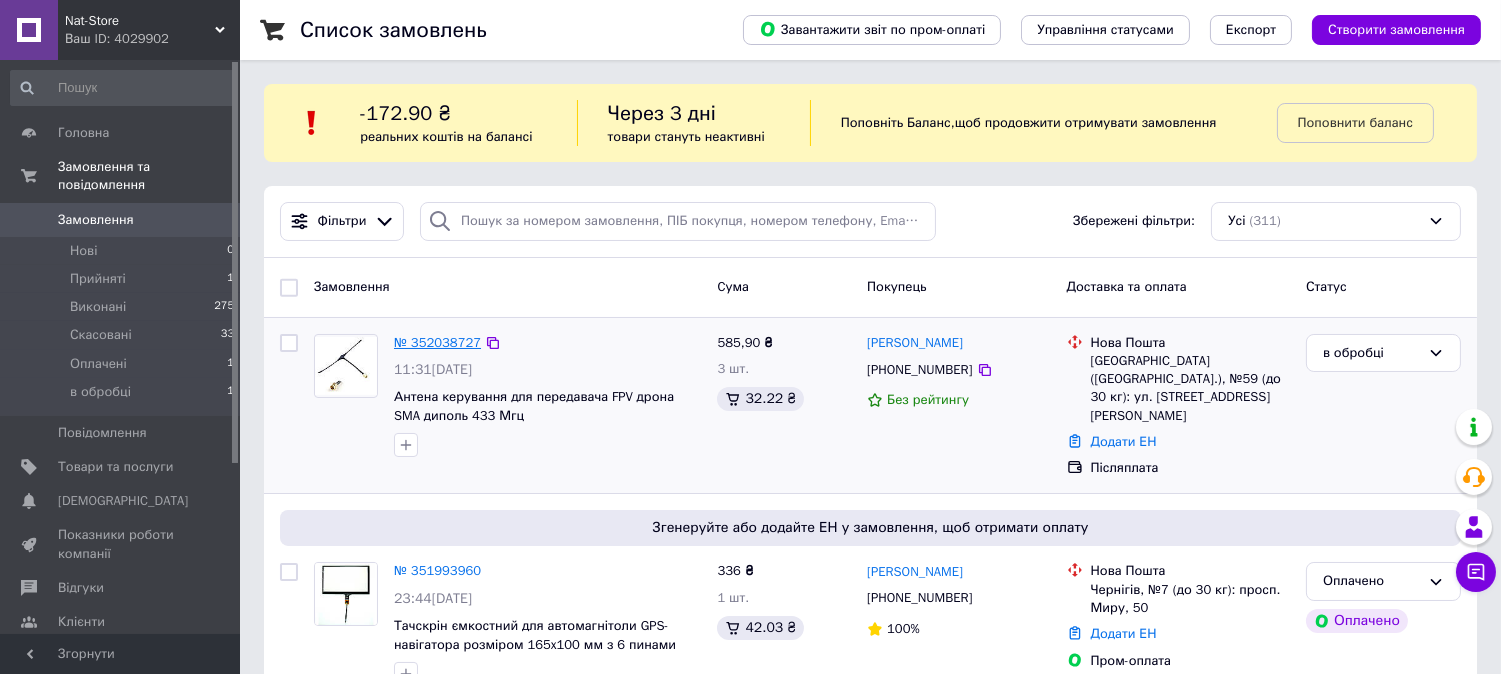 click on "№ 352038727" at bounding box center (437, 342) 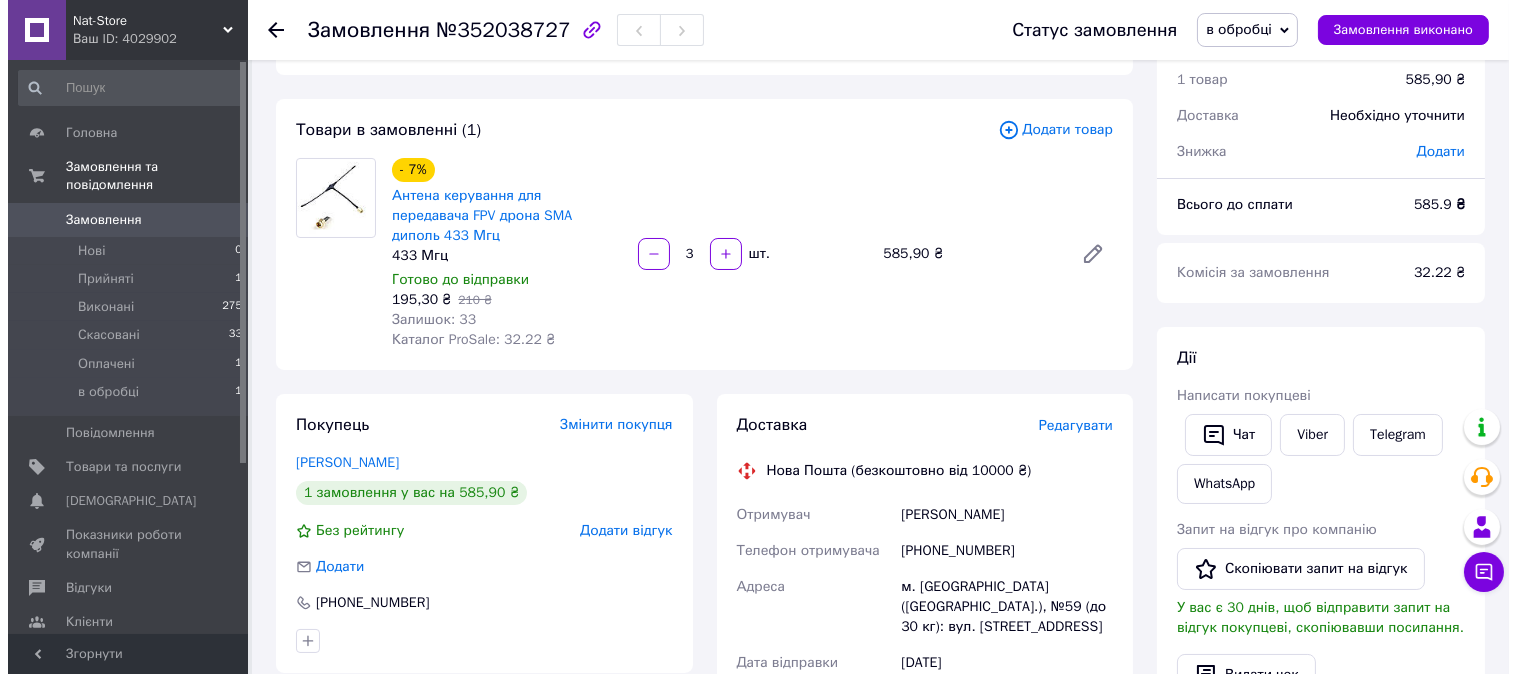 scroll, scrollTop: 111, scrollLeft: 0, axis: vertical 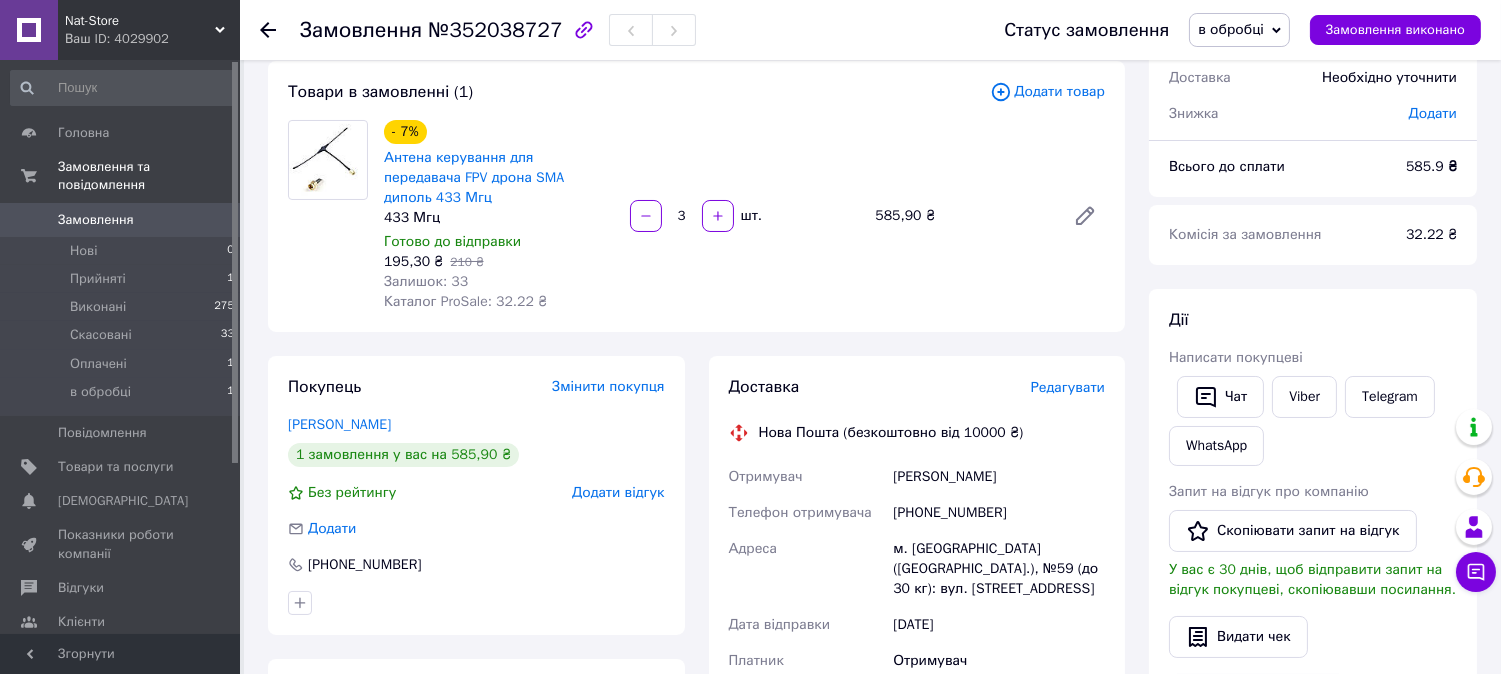 click on "Редагувати" at bounding box center [1068, 387] 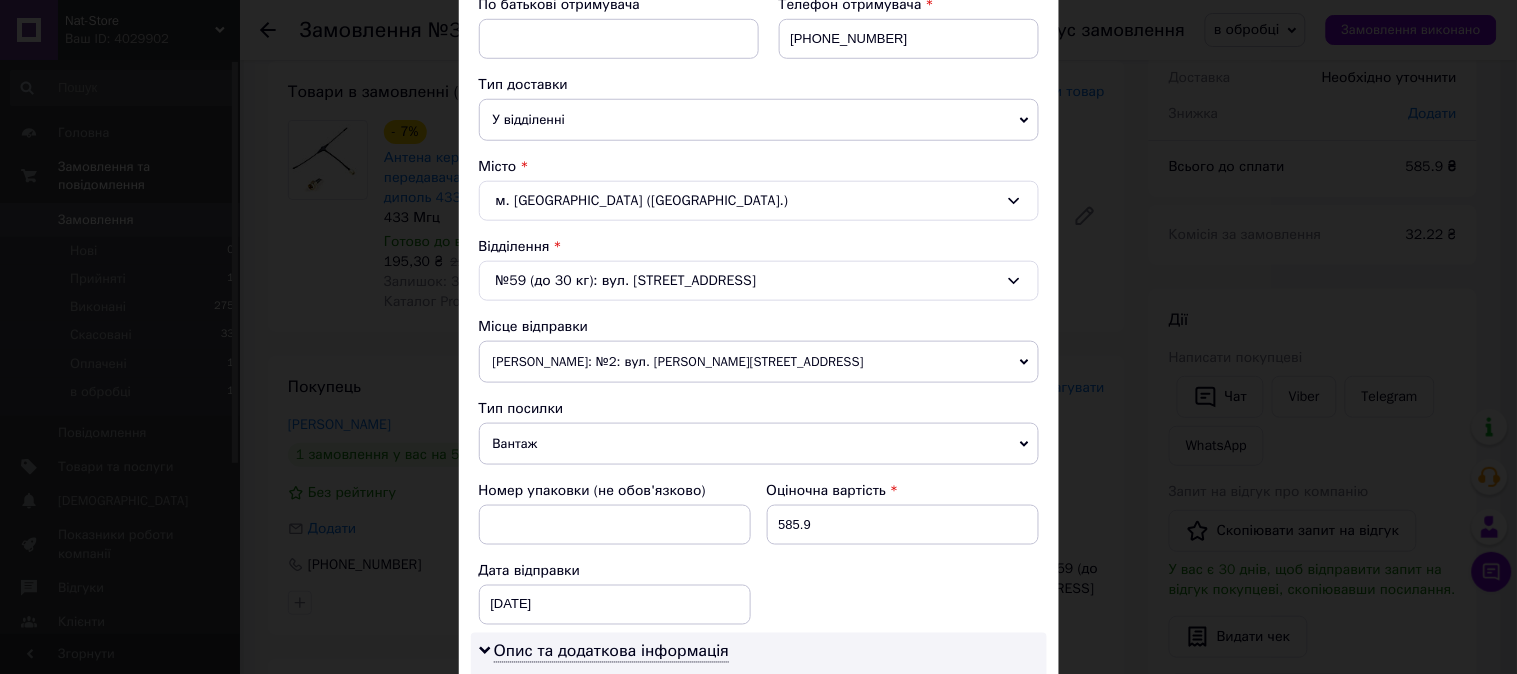 scroll, scrollTop: 444, scrollLeft: 0, axis: vertical 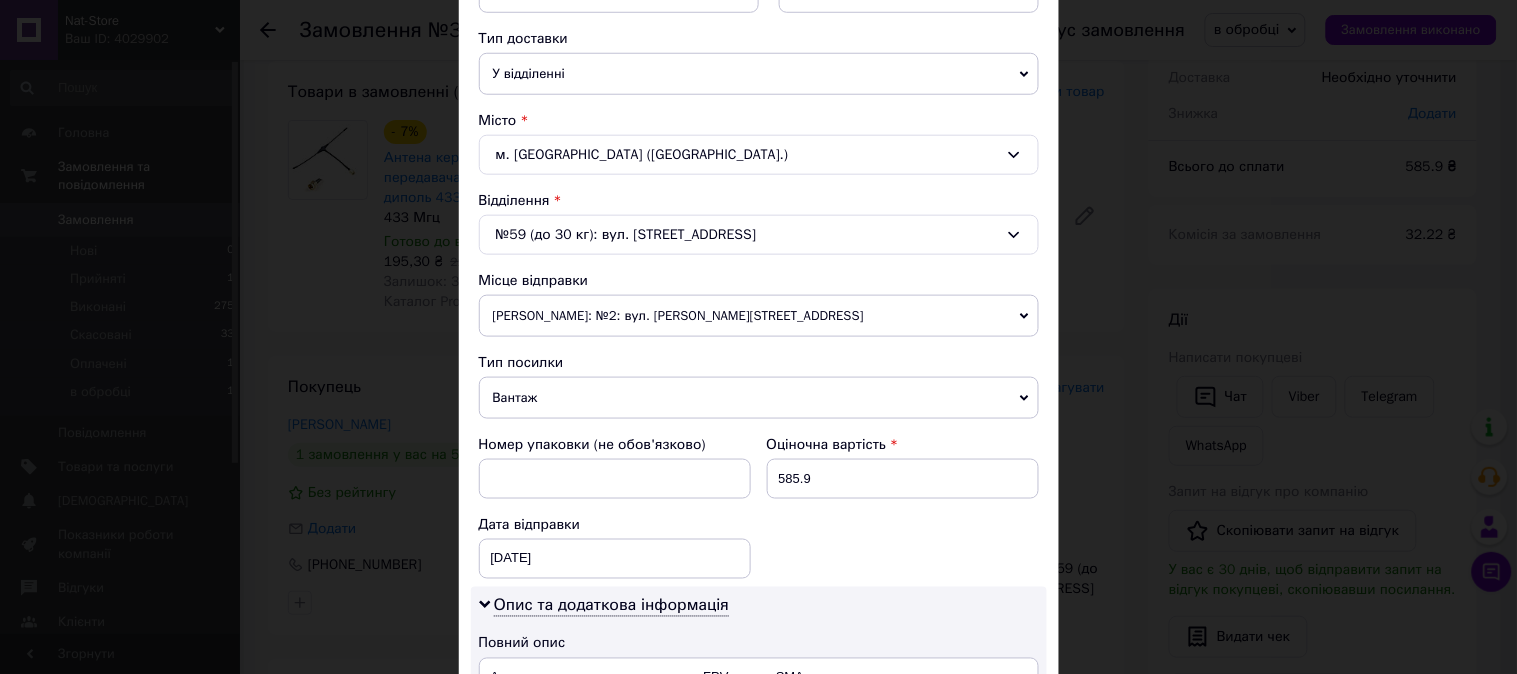 click on "Вантаж" at bounding box center [759, 398] 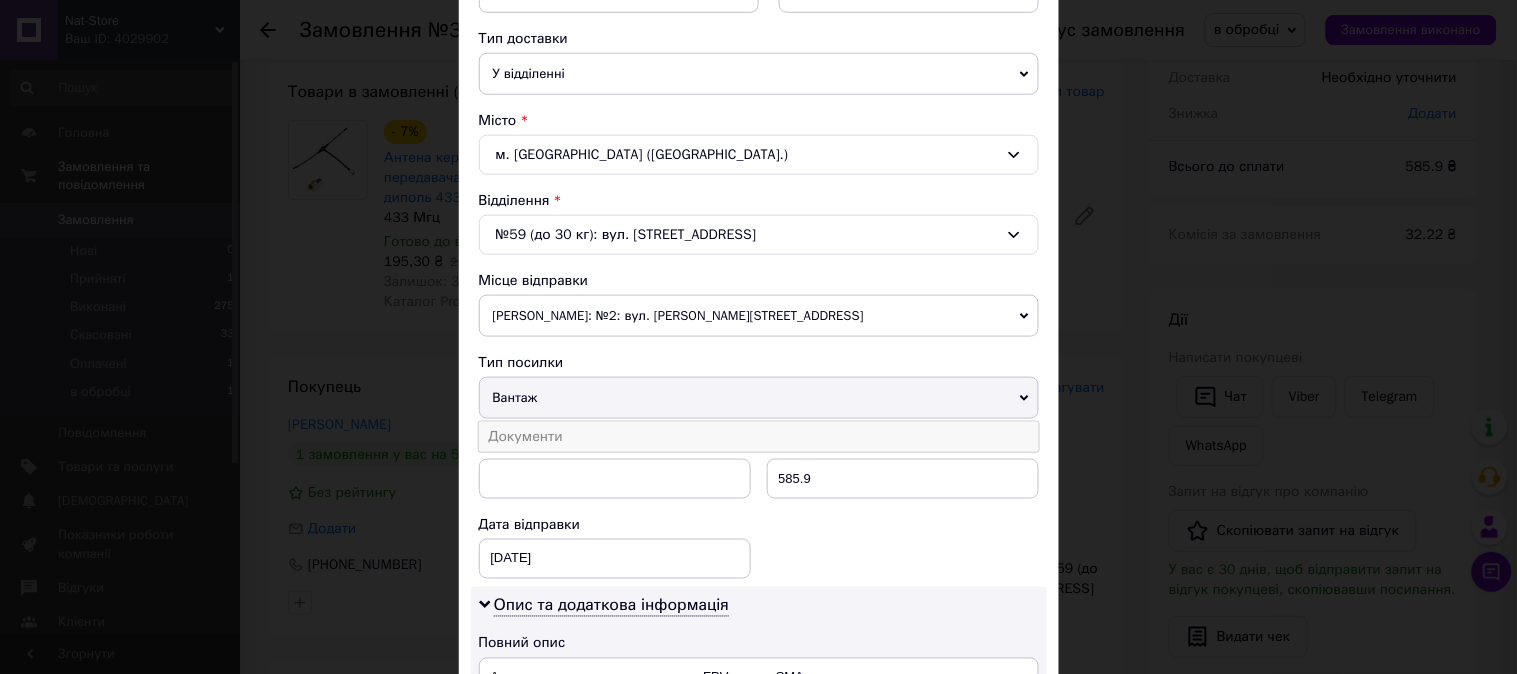 click on "Документи" at bounding box center [759, 437] 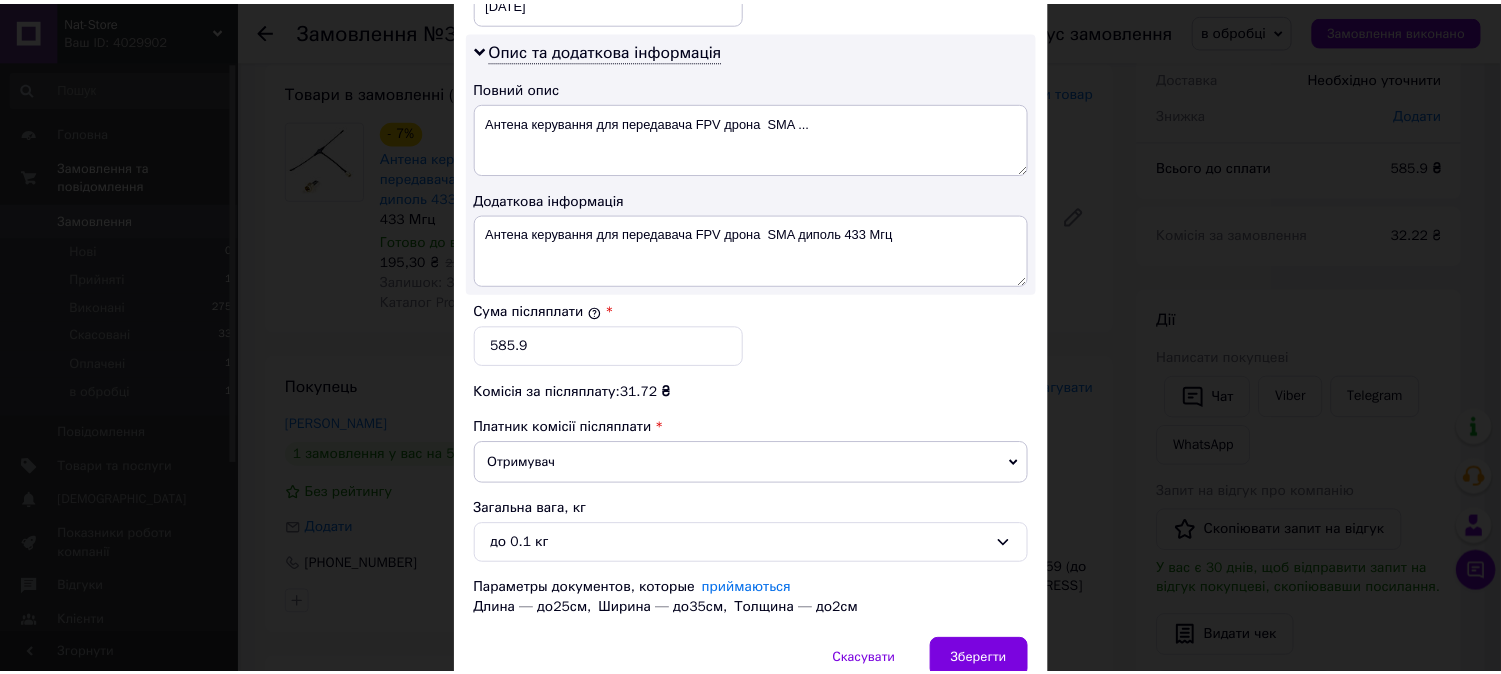 scroll, scrollTop: 1098, scrollLeft: 0, axis: vertical 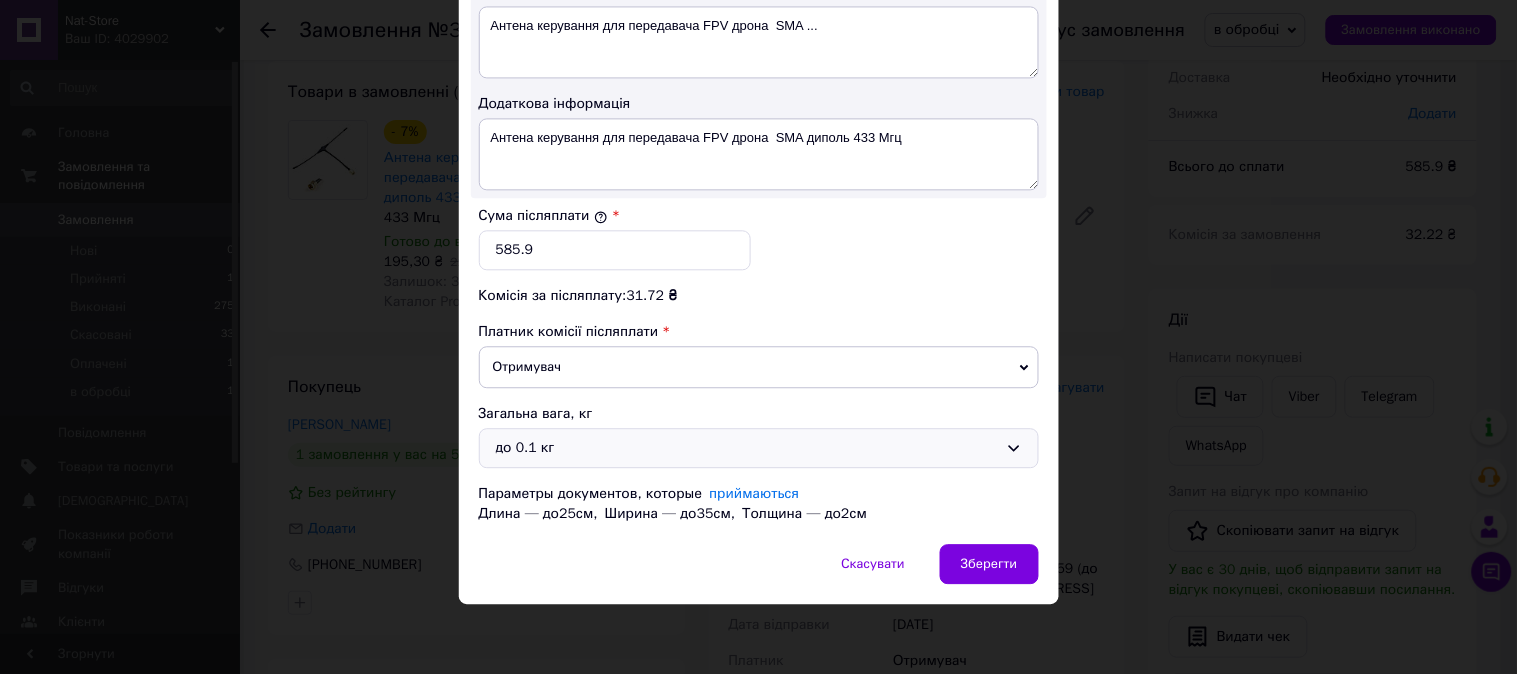 click on "до 0.1 кг" at bounding box center (747, 448) 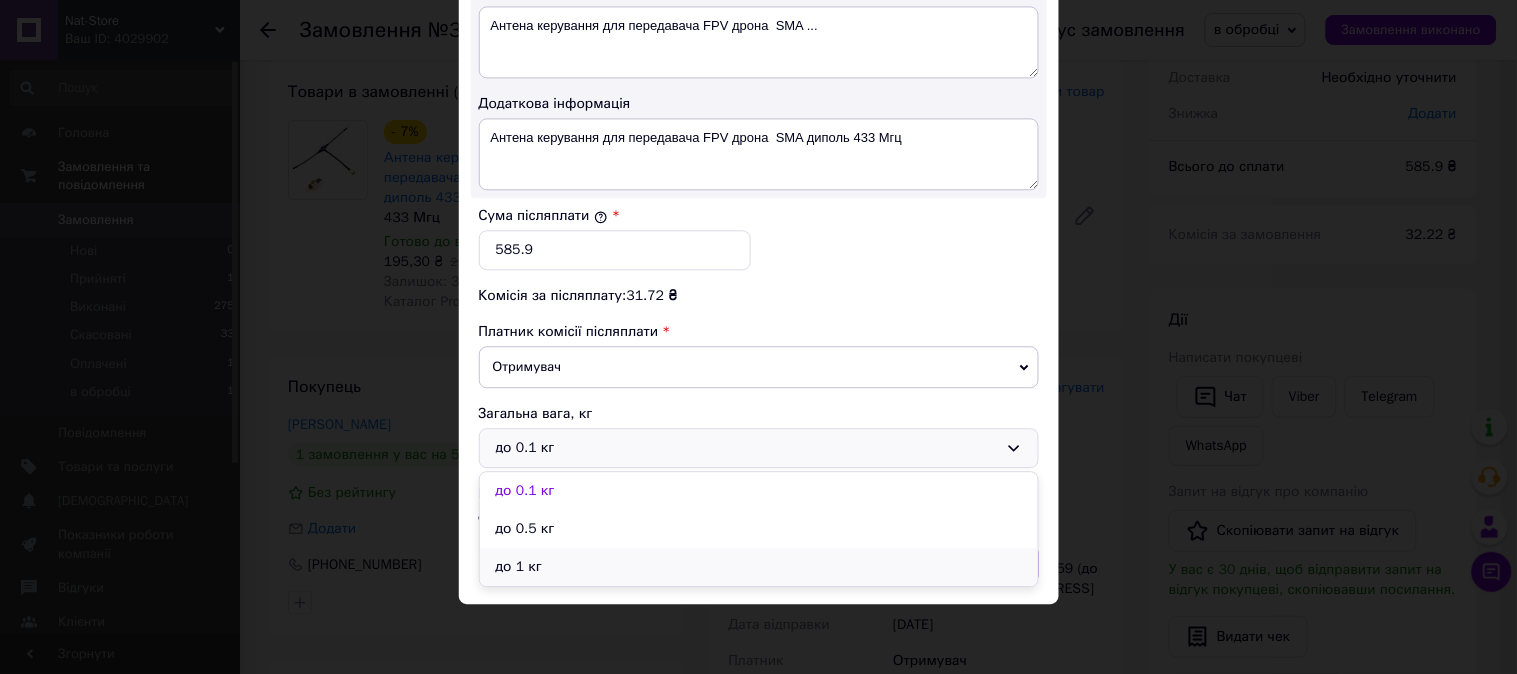 click on "до 1 кг" at bounding box center (759, 567) 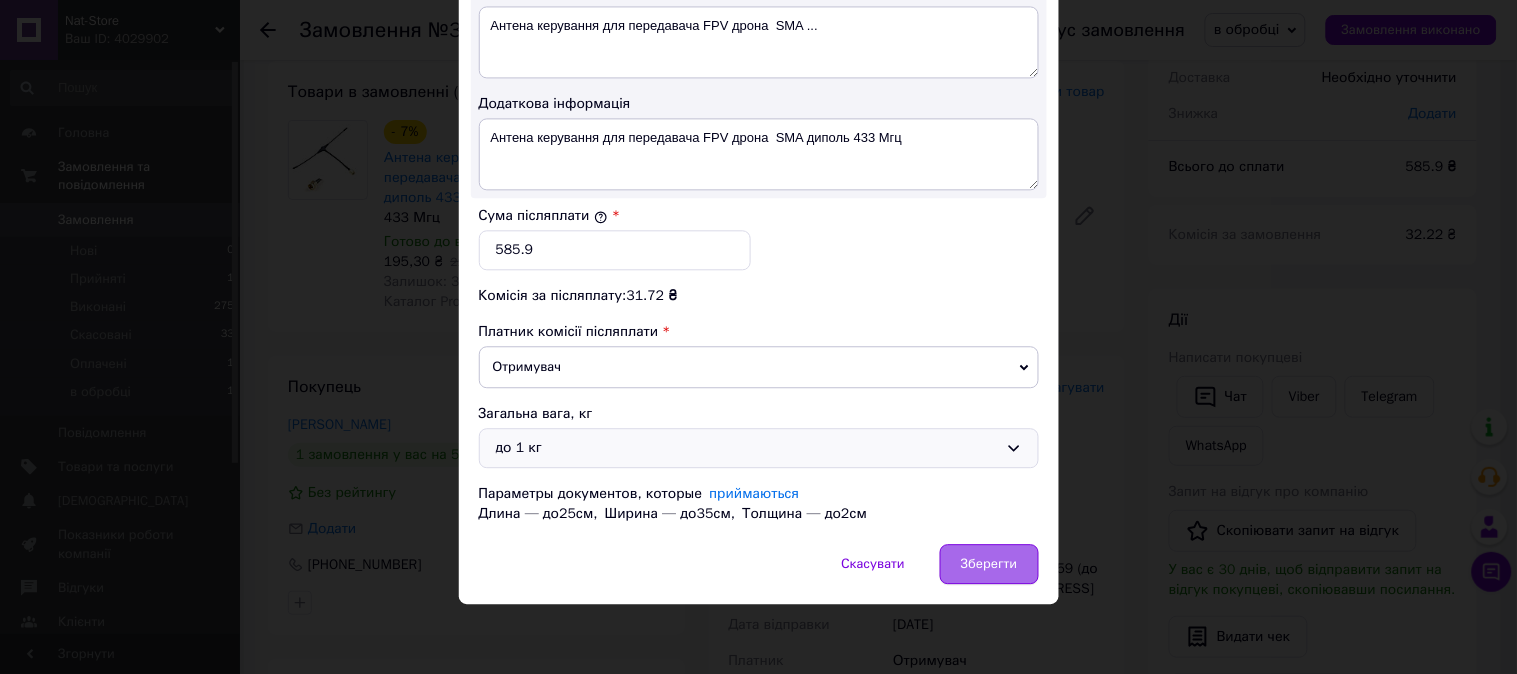 click on "Зберегти" at bounding box center [989, 564] 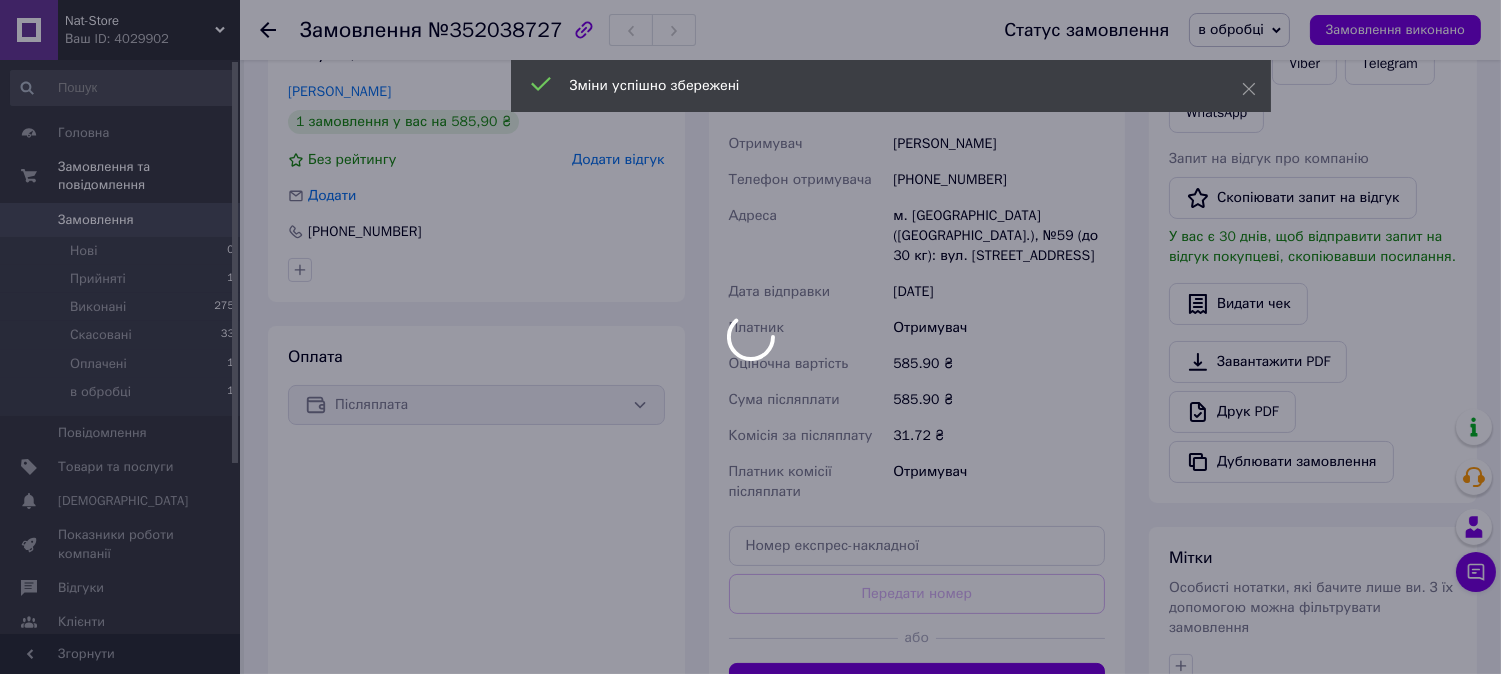 scroll, scrollTop: 555, scrollLeft: 0, axis: vertical 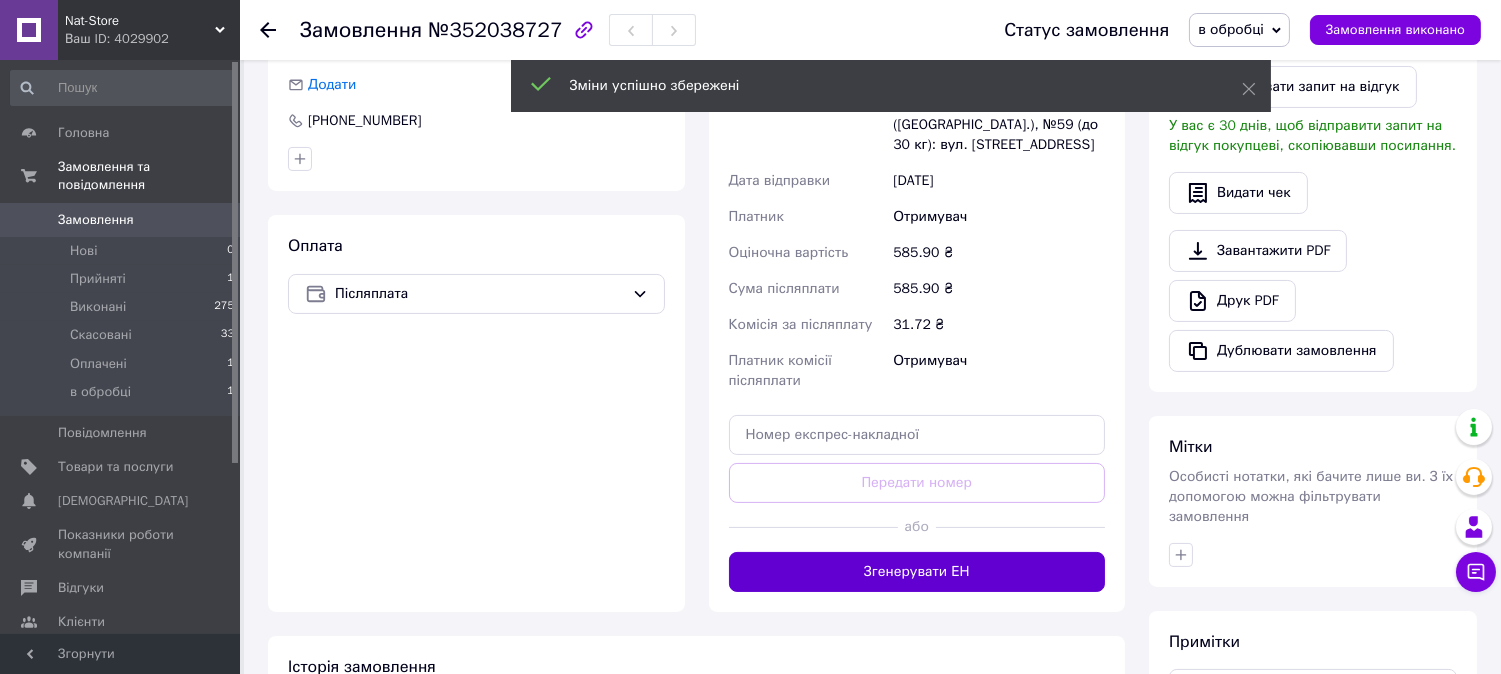 click on "Згенерувати ЕН" at bounding box center [917, 572] 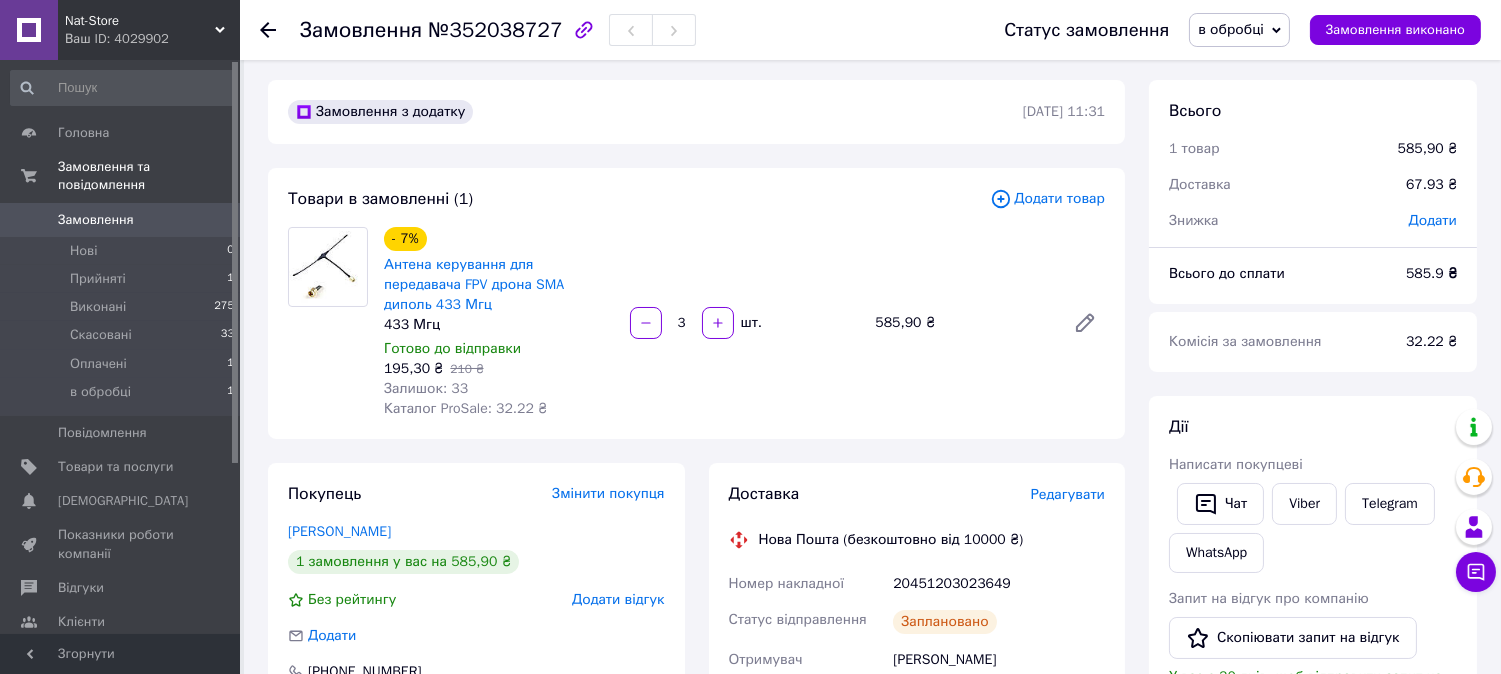 scroll, scrollTop: 0, scrollLeft: 0, axis: both 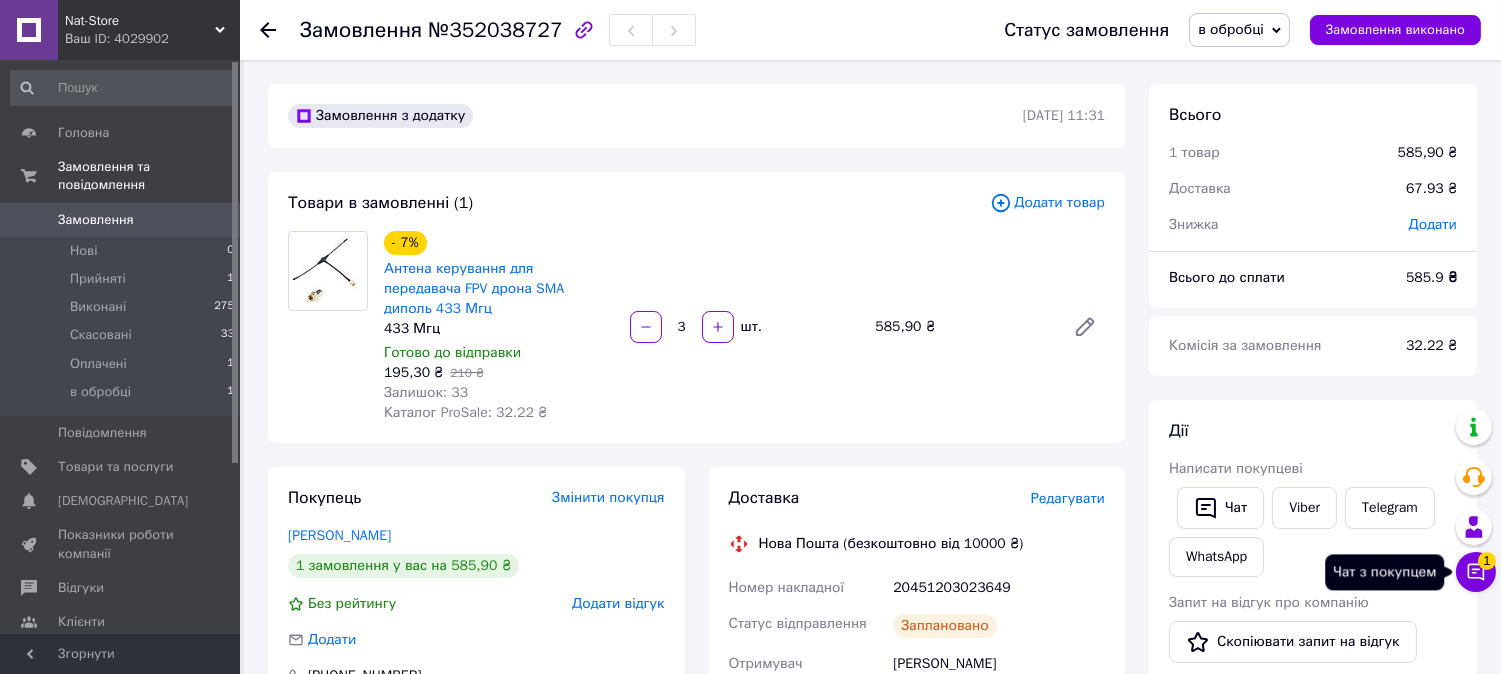 click 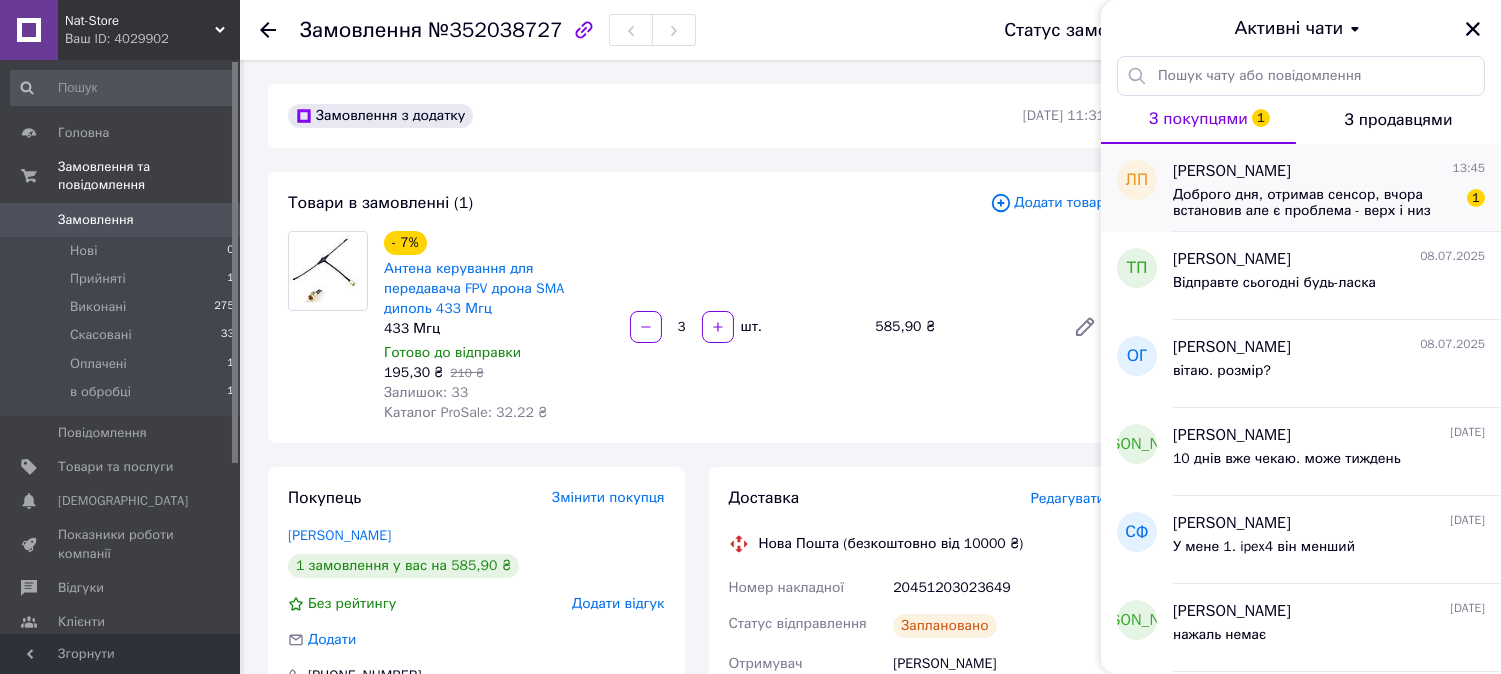 click on "Доброго дня, отримав сенсор, вчора встановив але  є проблема - верх і низ розпізнає дотик а ліво право інвертовані, тобто натискаю в лівій стороні екрану а відклик йде справа. Що робити в данному випадку? 1" at bounding box center (1329, 201) 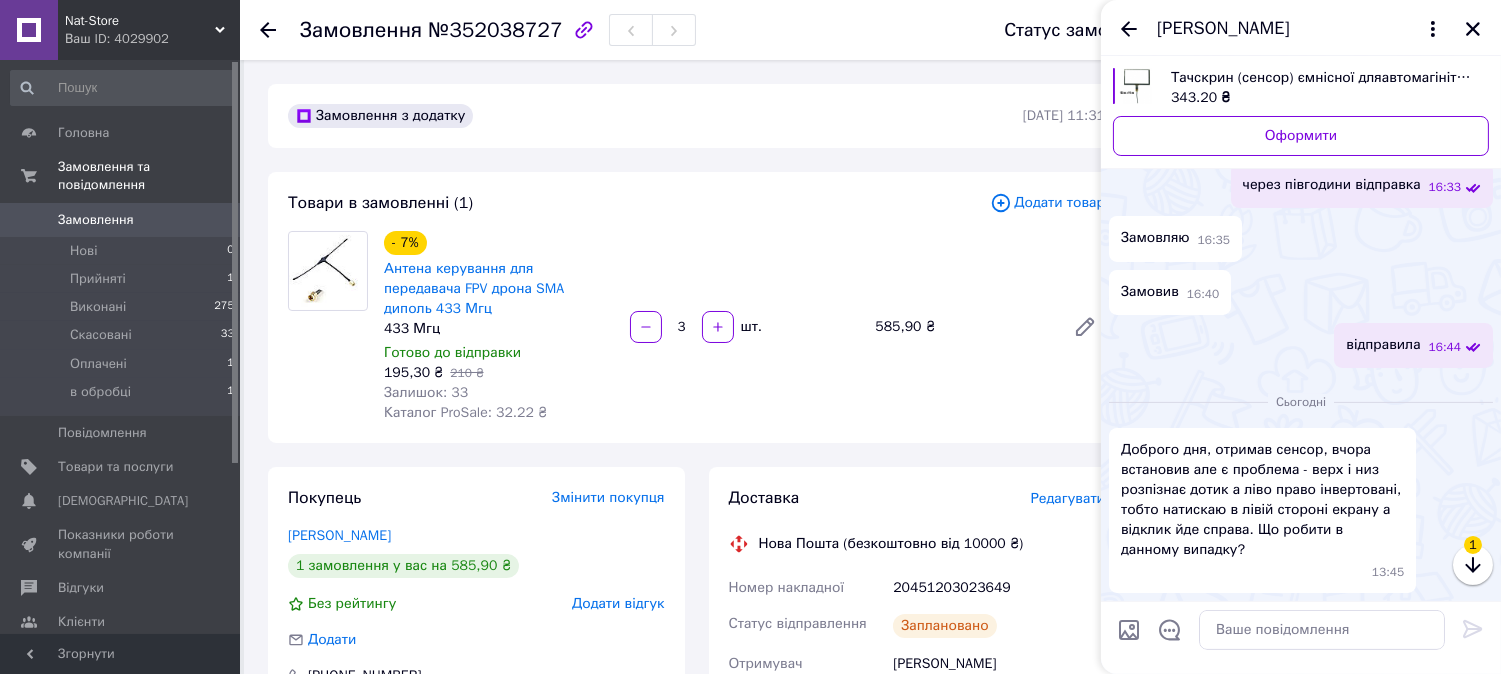 scroll, scrollTop: 2227, scrollLeft: 0, axis: vertical 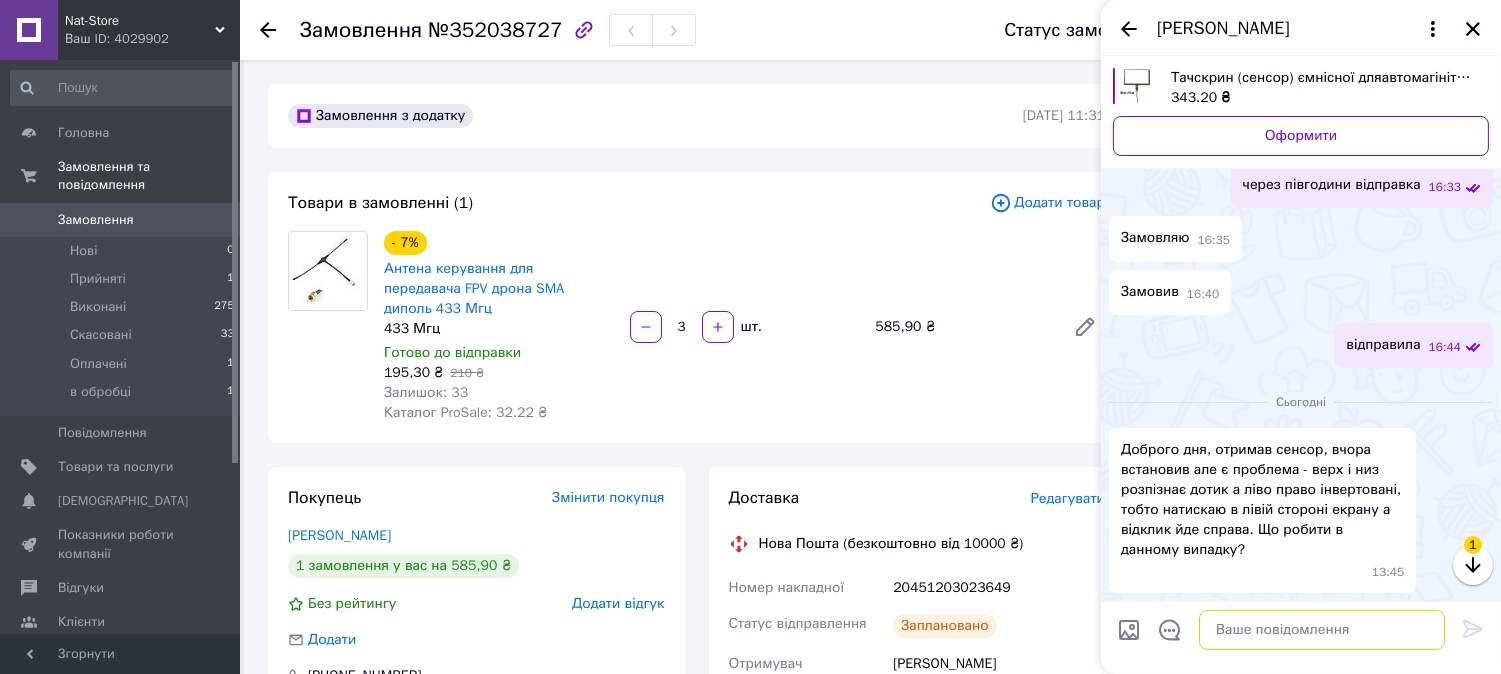 click at bounding box center [1322, 630] 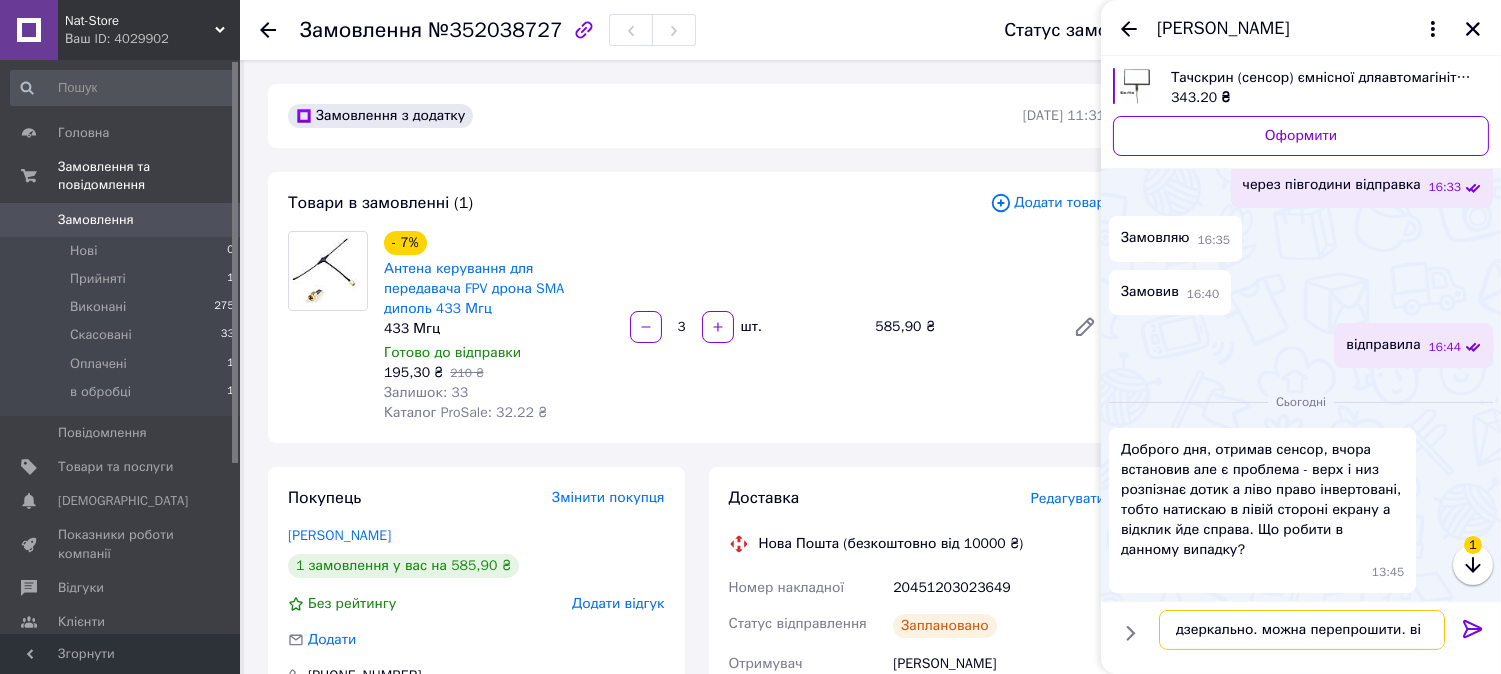 scroll, scrollTop: 0, scrollLeft: 0, axis: both 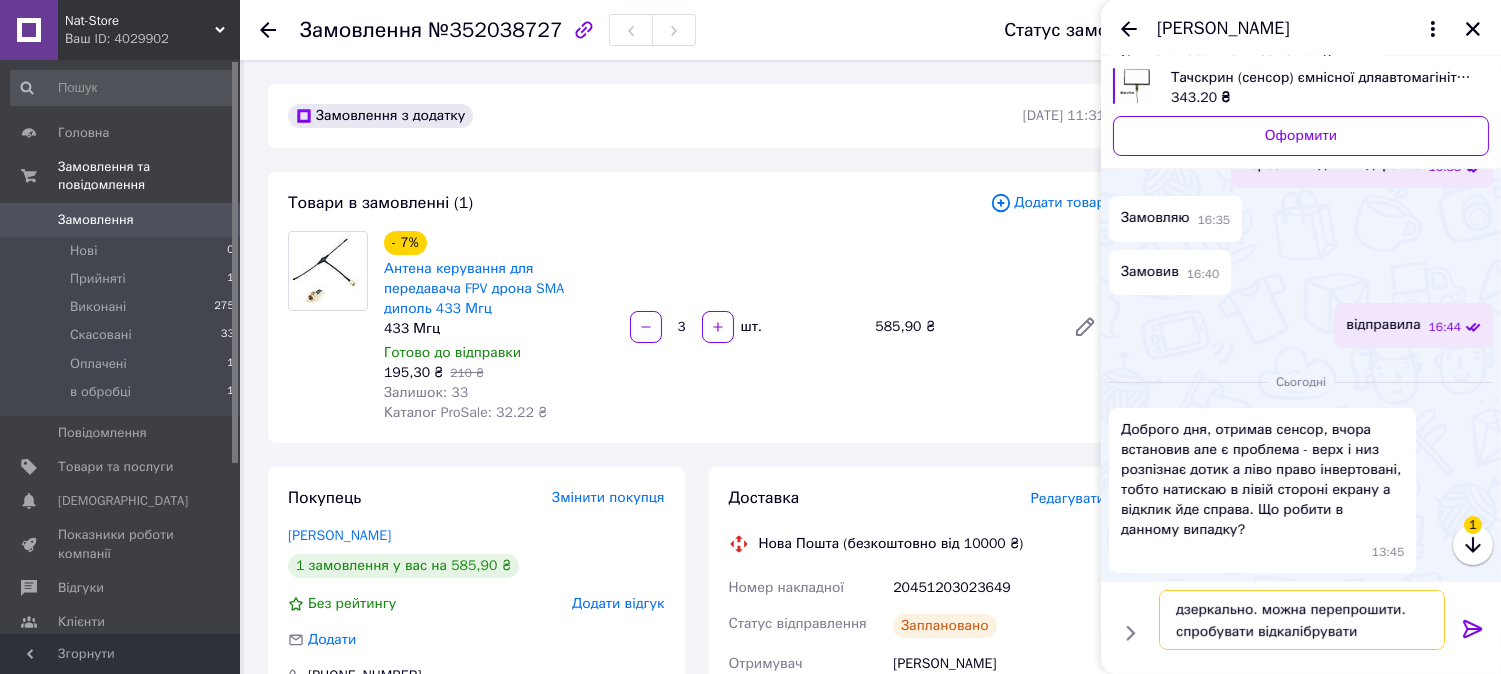 type on "дзеркально. можна перепрошити. спробувати відкалібрувати" 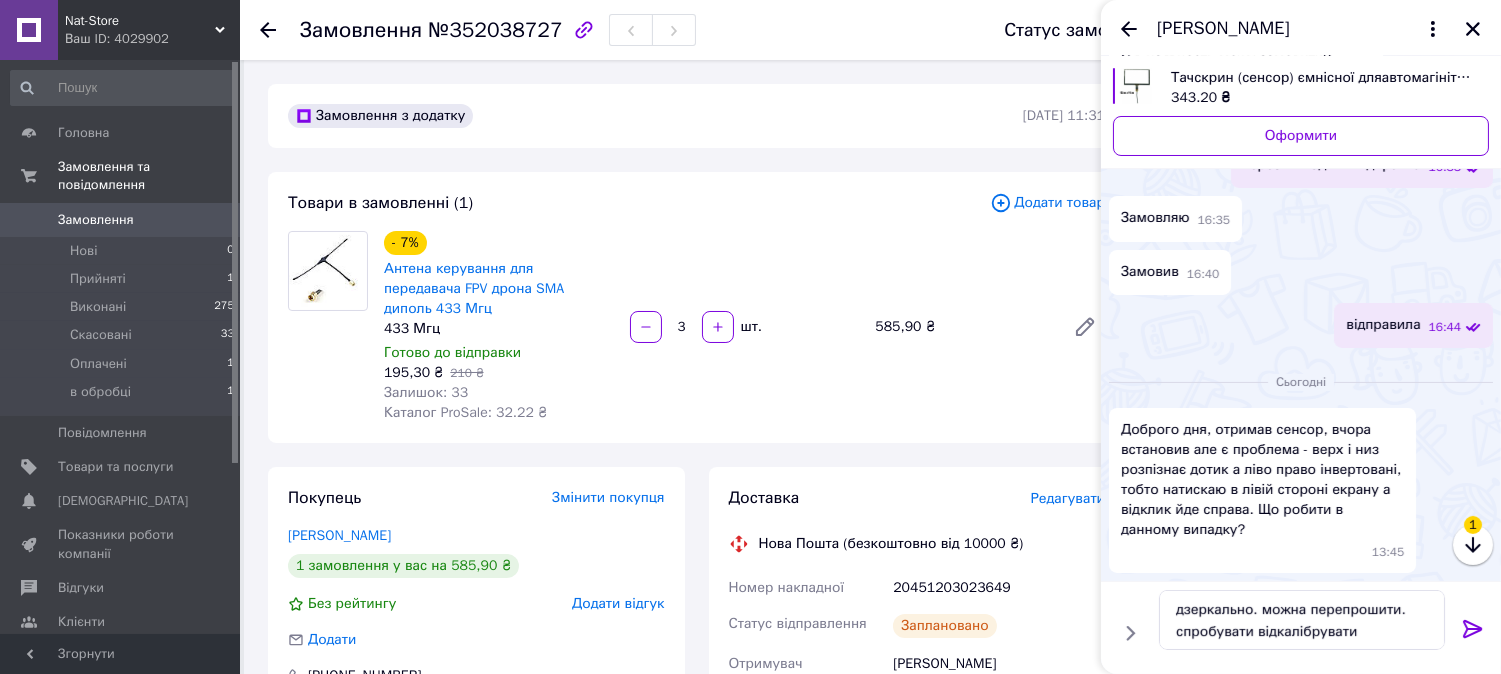 click 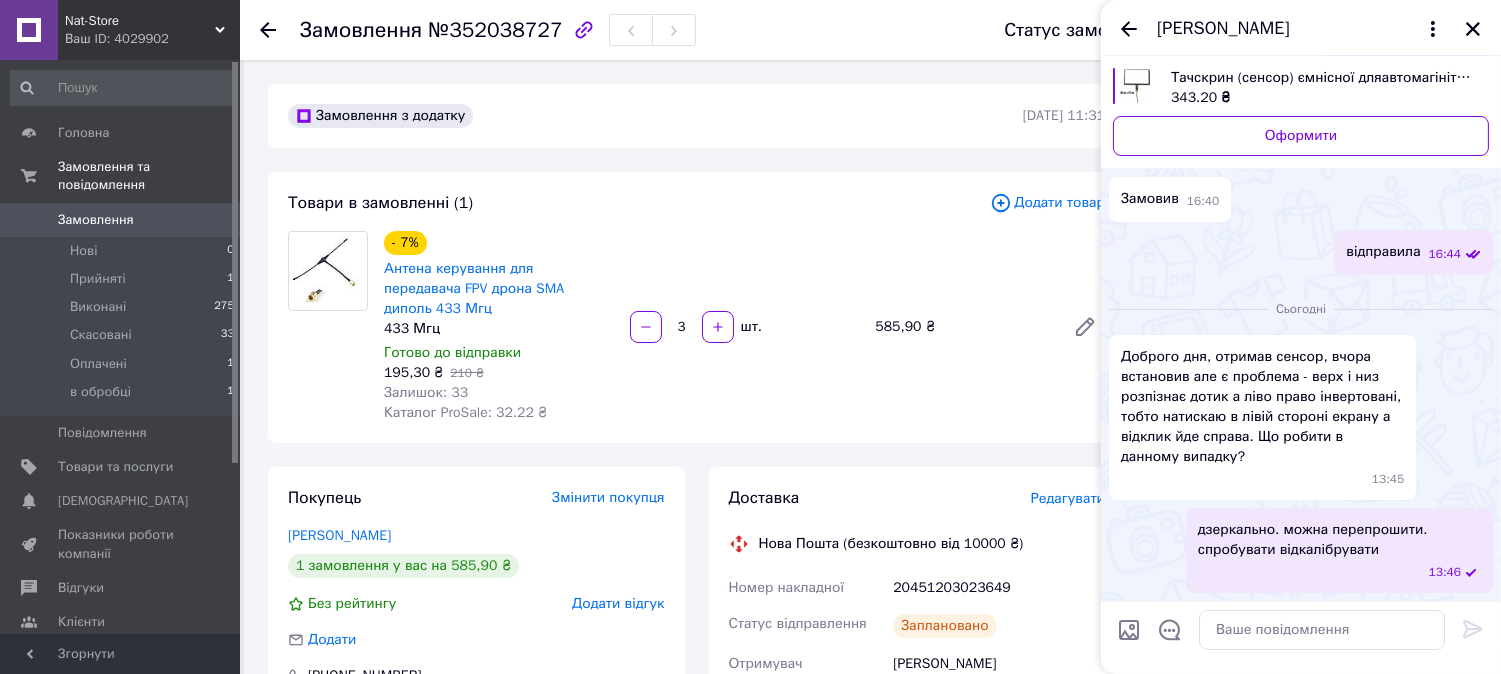 scroll, scrollTop: 2288, scrollLeft: 0, axis: vertical 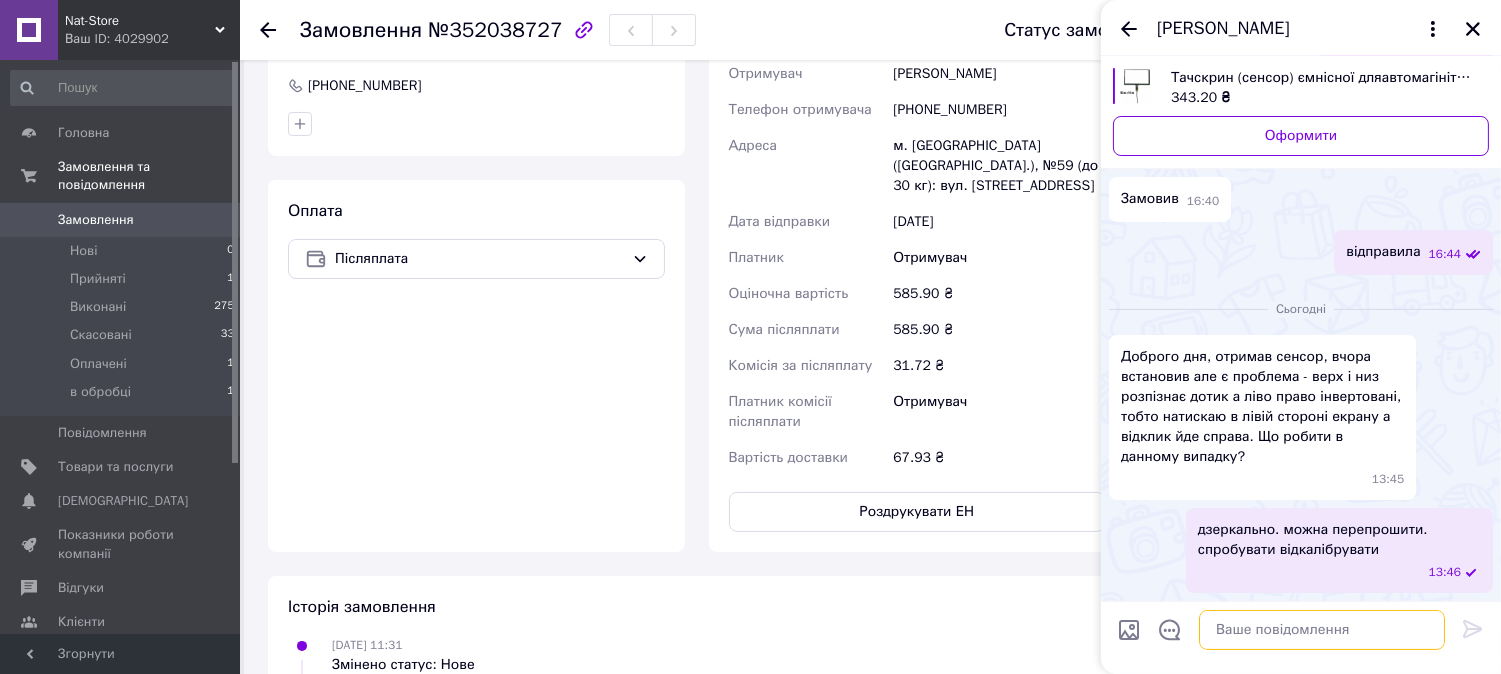 click at bounding box center (1322, 630) 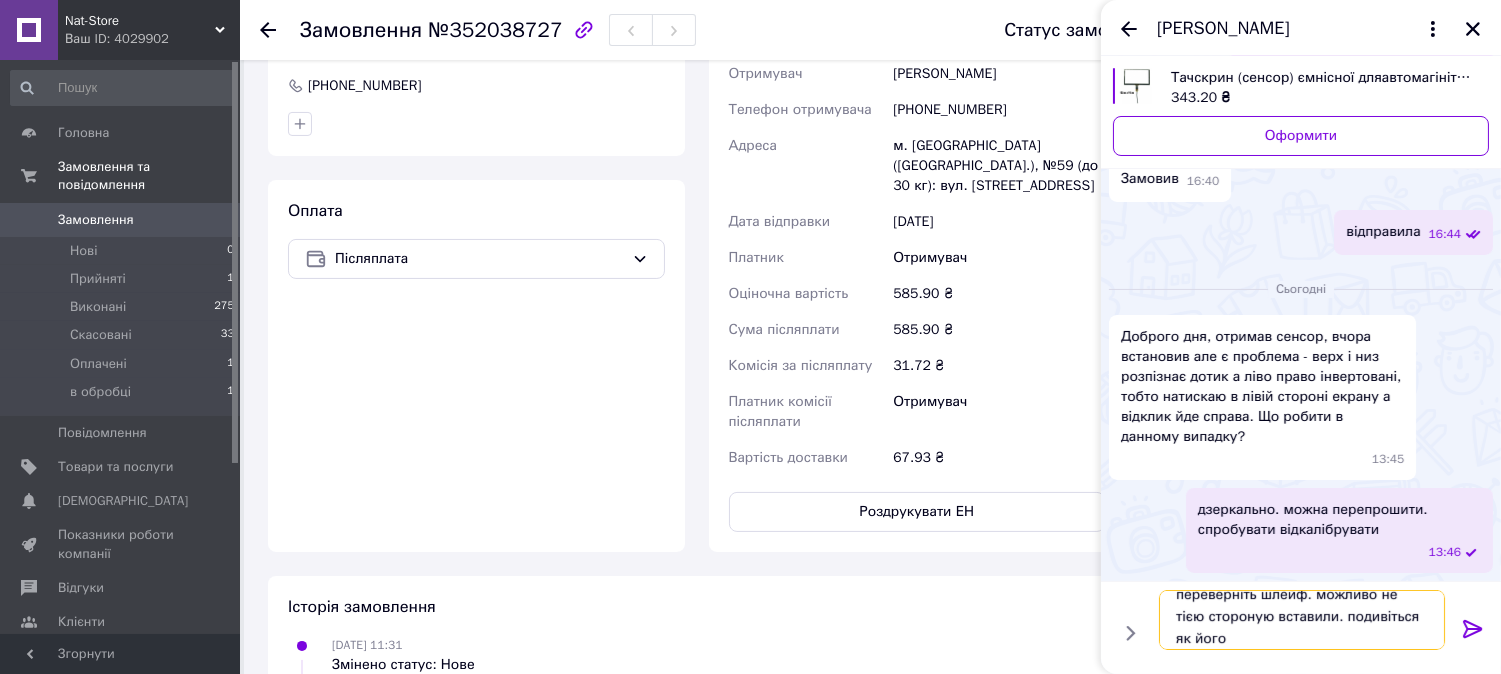 scroll, scrollTop: 2, scrollLeft: 0, axis: vertical 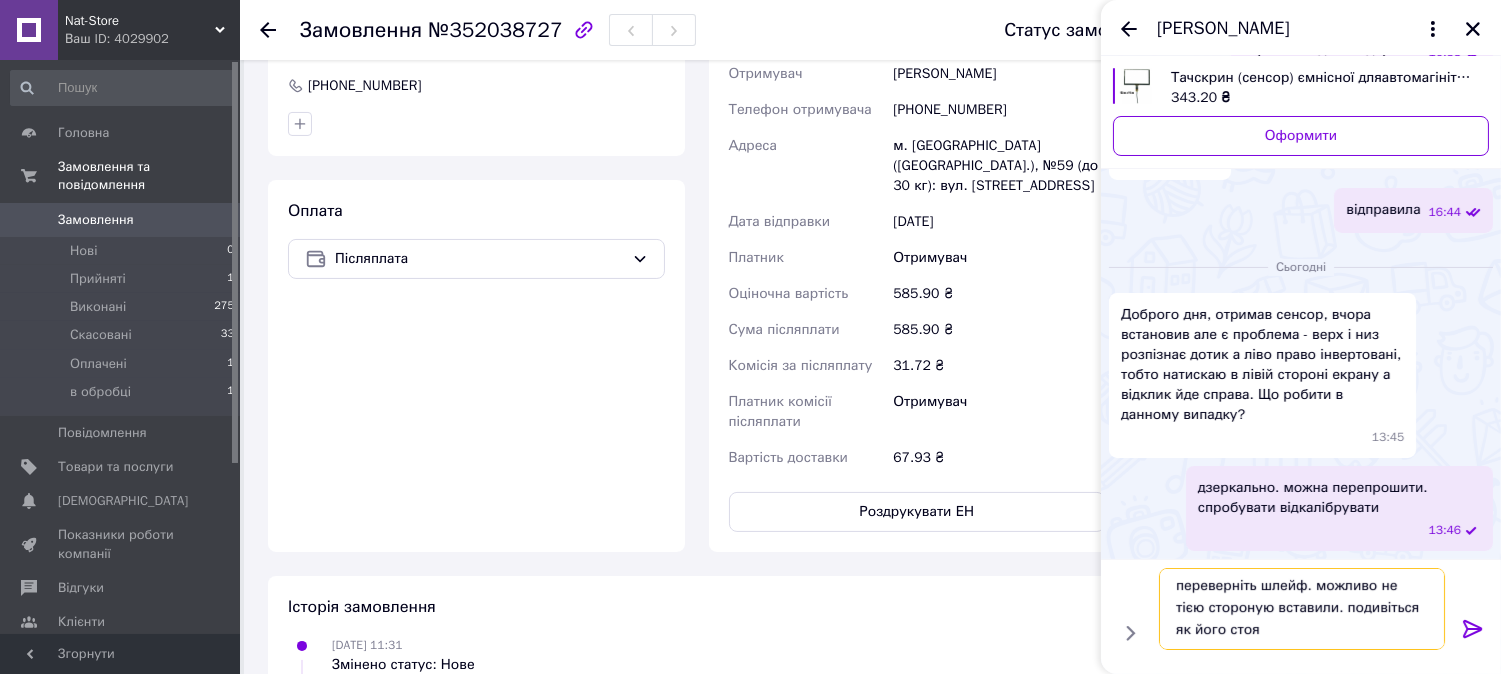 type on "переверніть шлейф. можливо не тією стороную вставили. подивіться як його стояв" 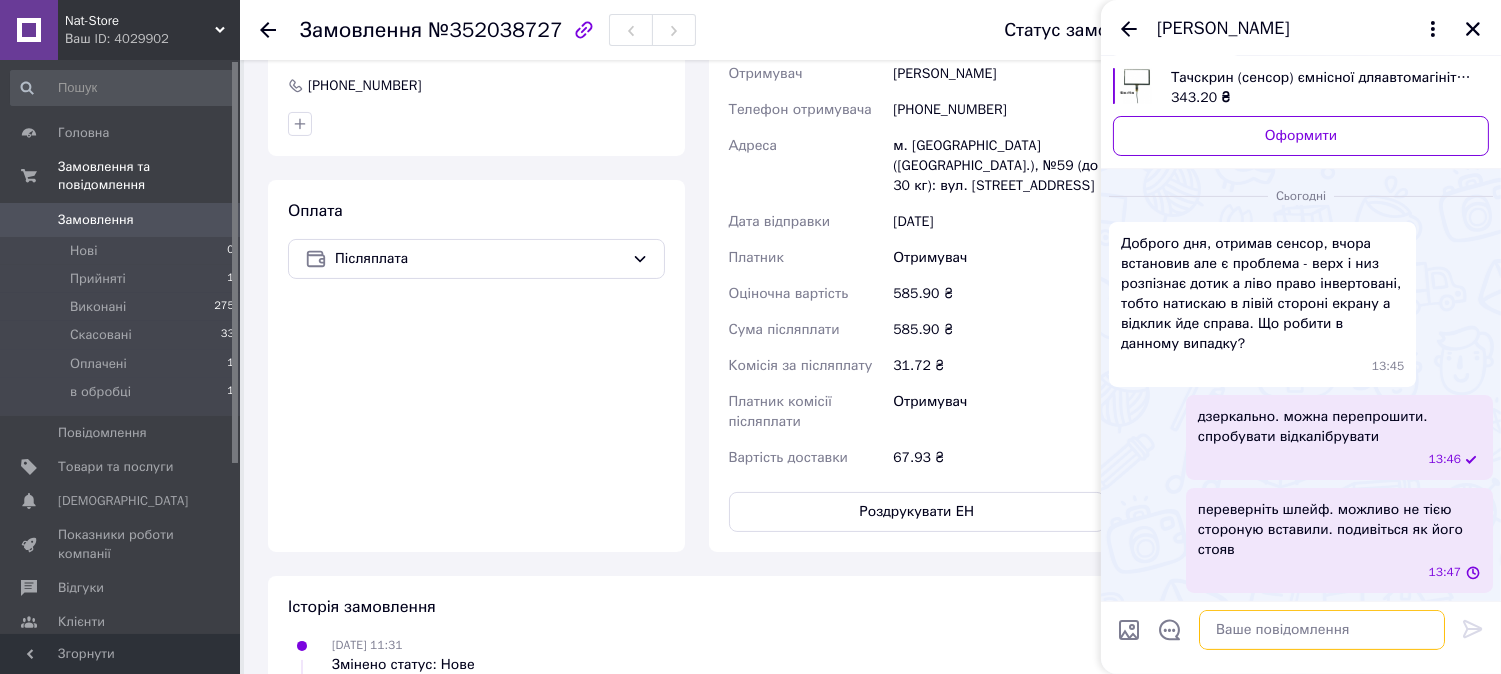 scroll, scrollTop: 0, scrollLeft: 0, axis: both 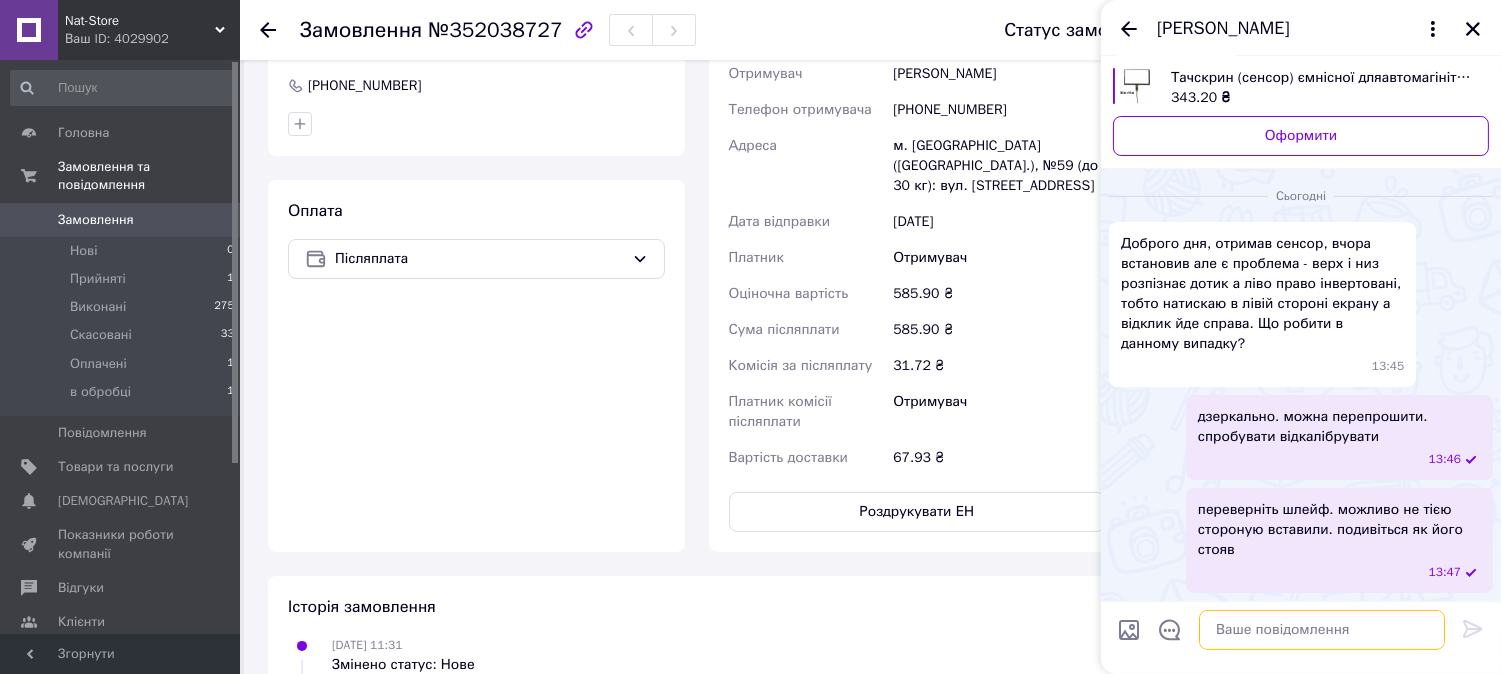 click at bounding box center [1322, 630] 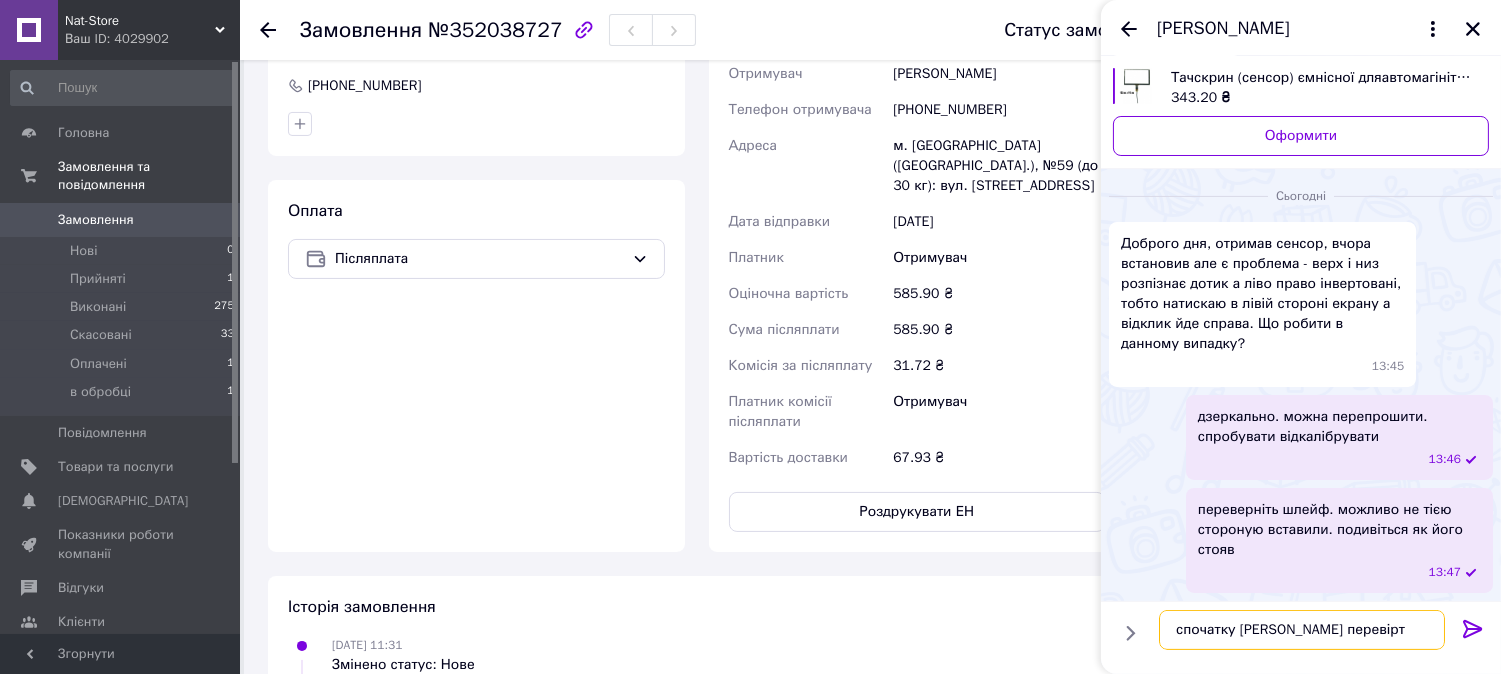type on "спочатку [PERSON_NAME] перевірте" 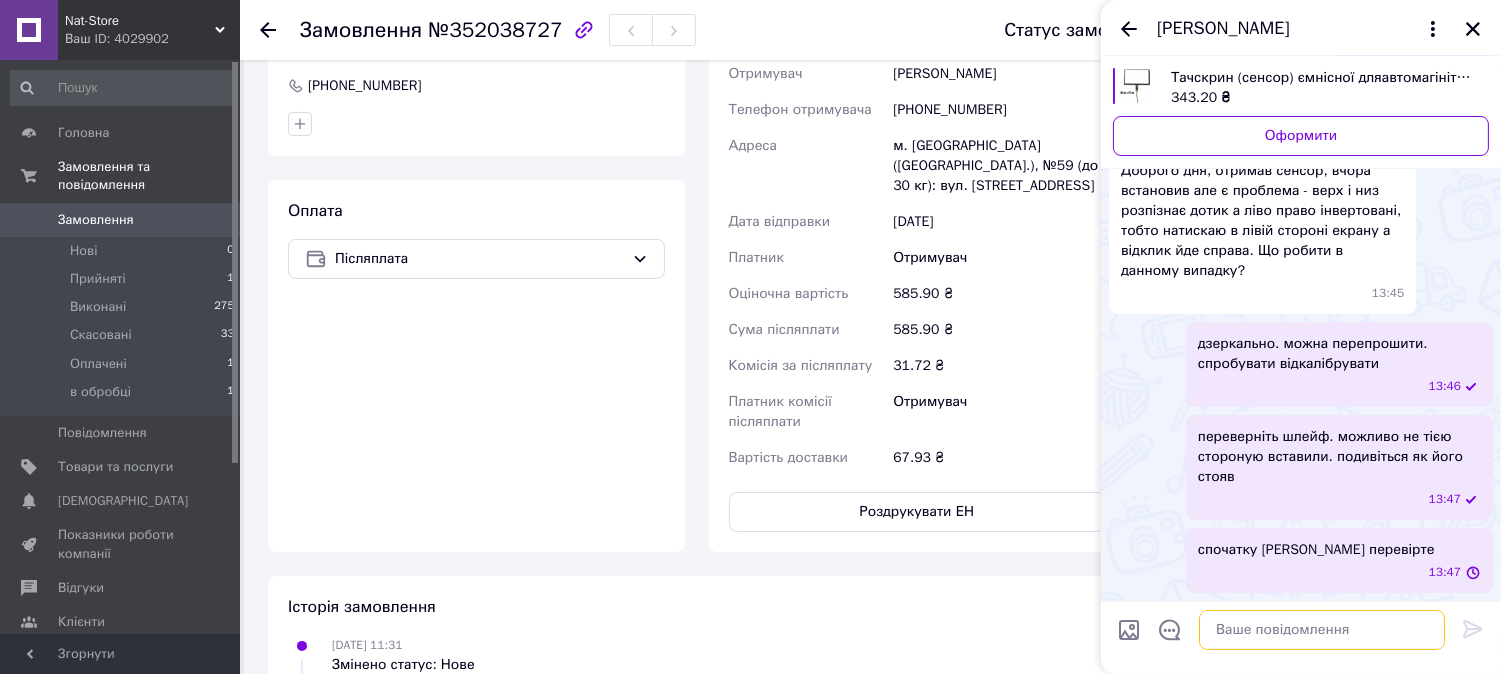 scroll, scrollTop: 2455, scrollLeft: 0, axis: vertical 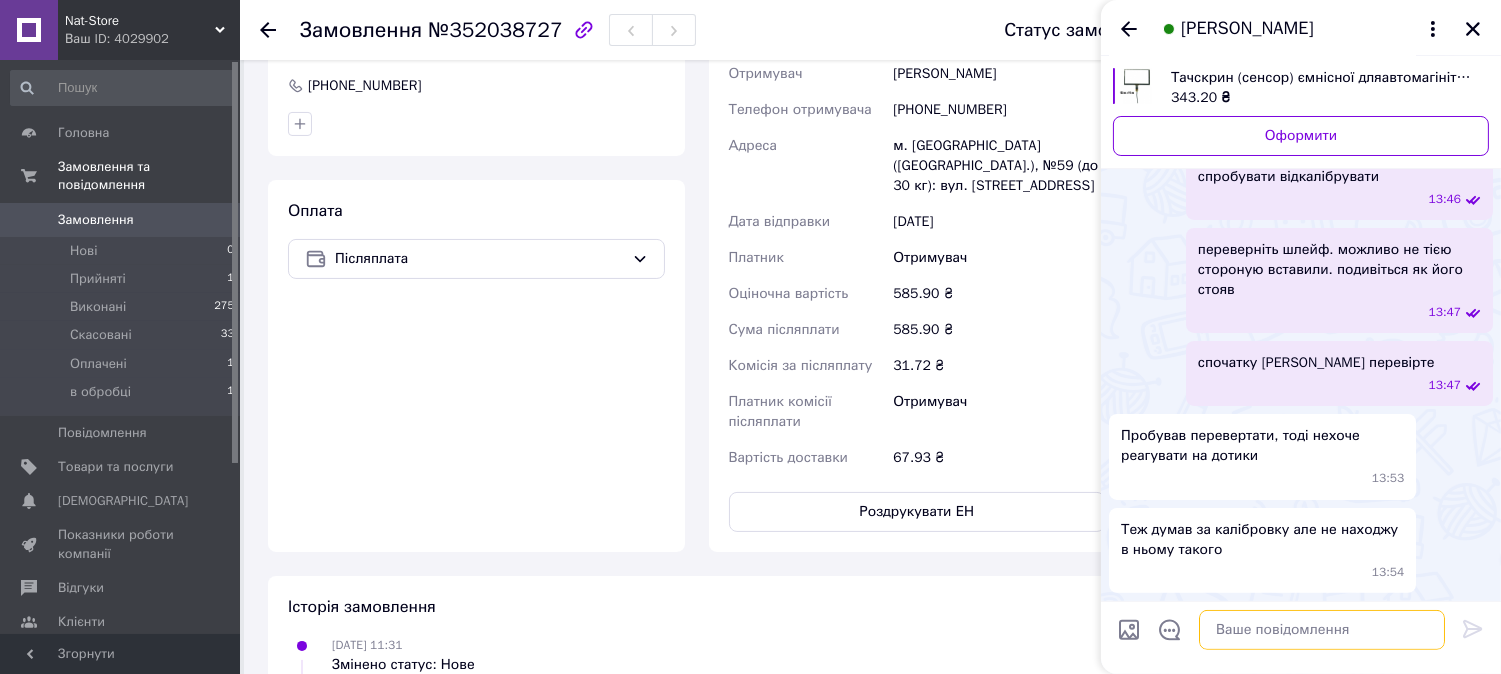 click at bounding box center (1322, 630) 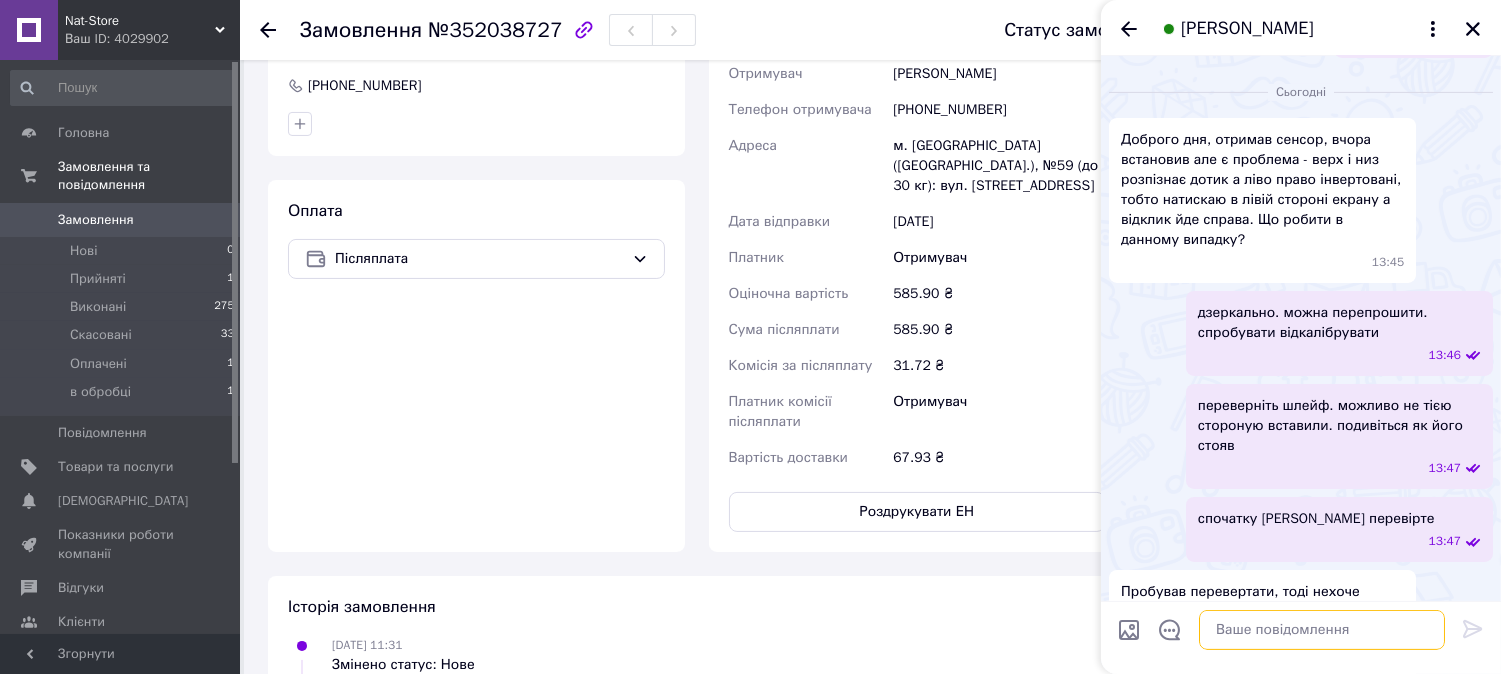 scroll, scrollTop: 1086, scrollLeft: 0, axis: vertical 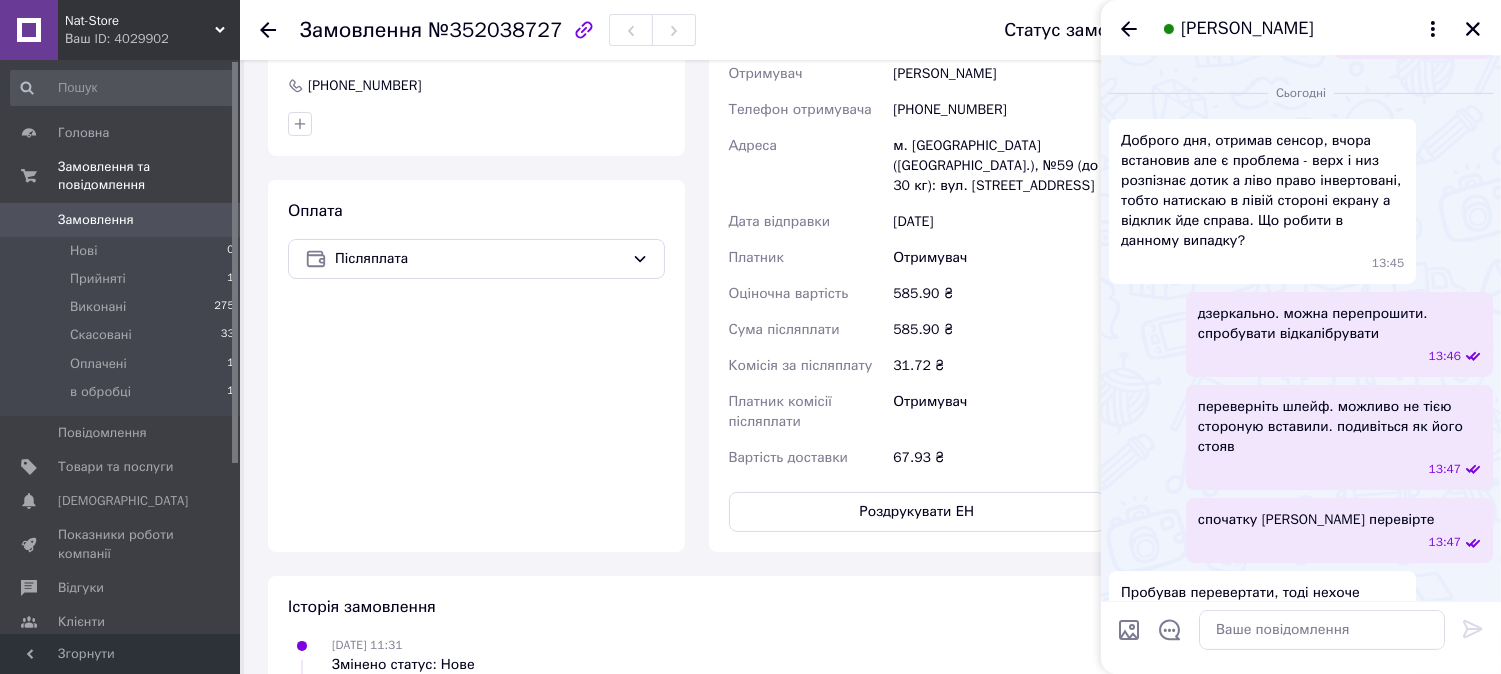click at bounding box center (1117, -856) 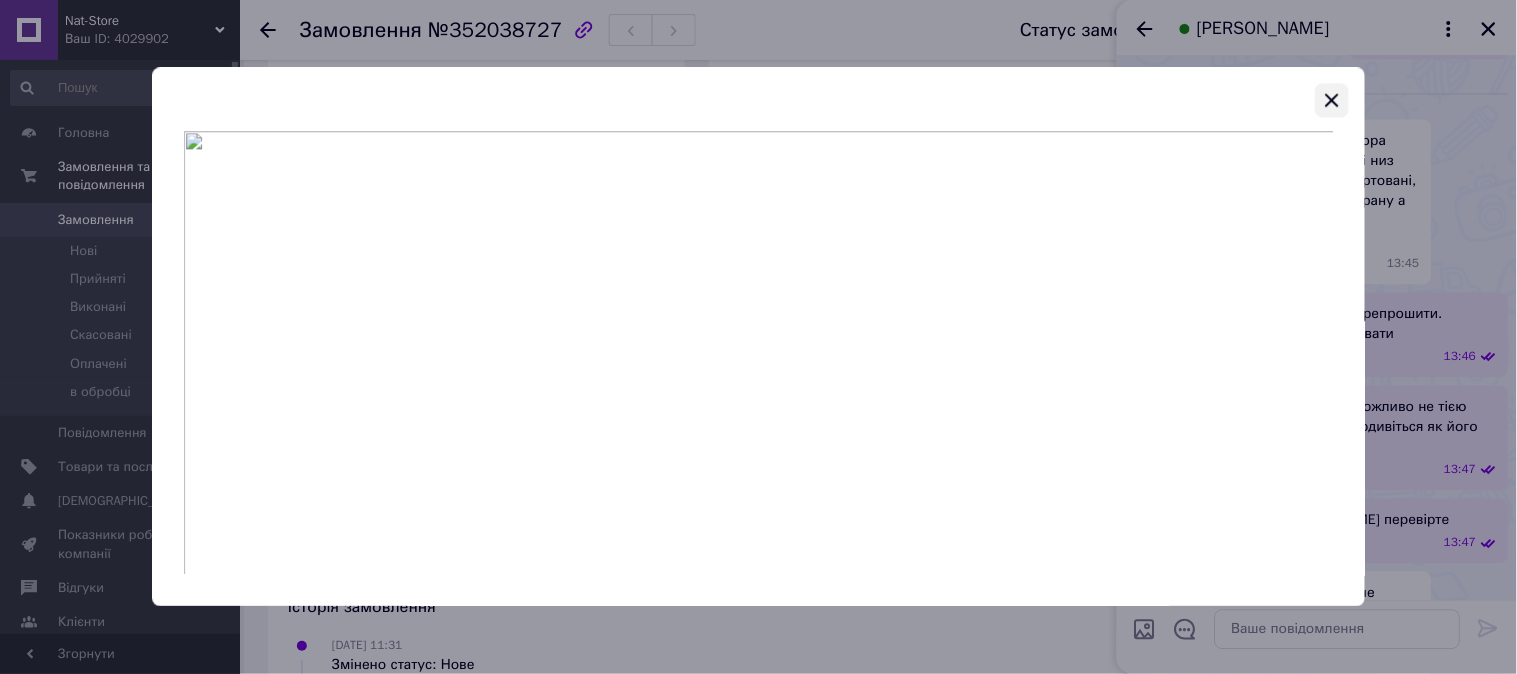 click 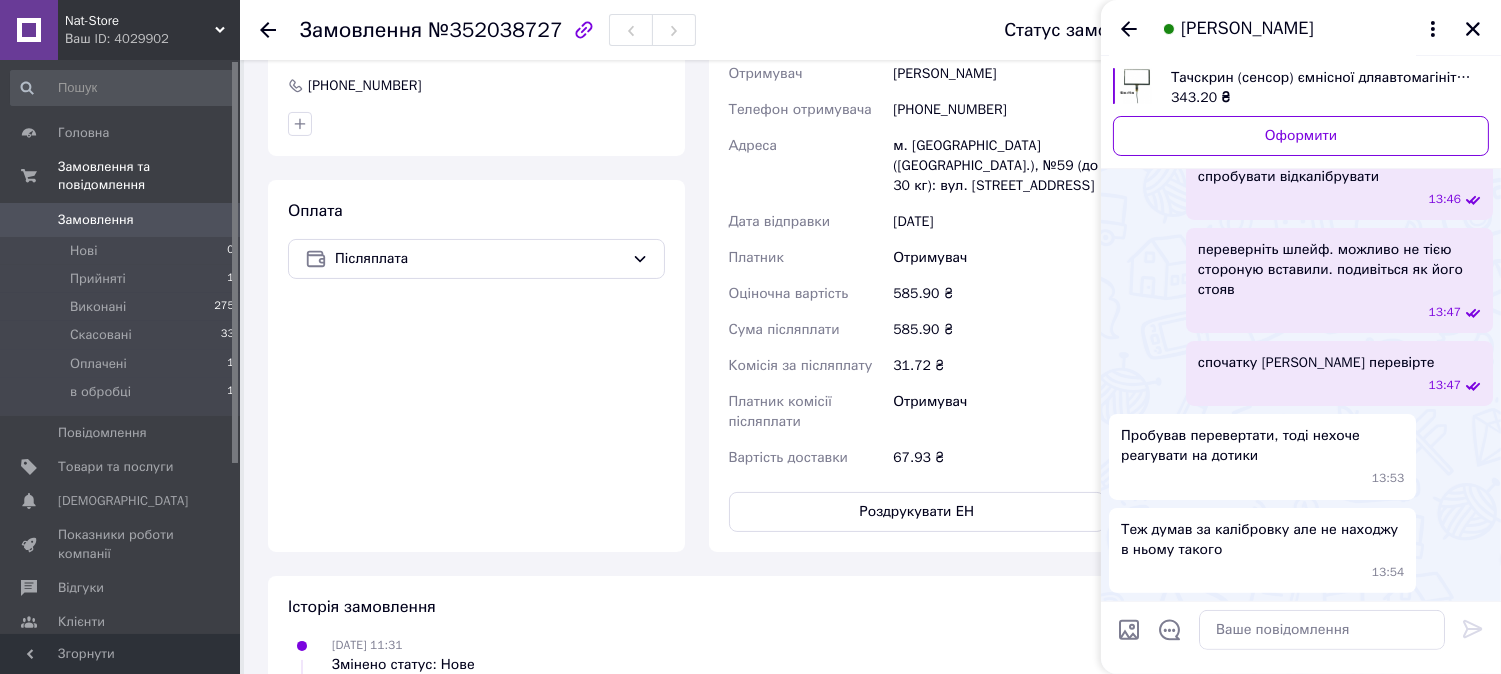 scroll, scrollTop: 2642, scrollLeft: 0, axis: vertical 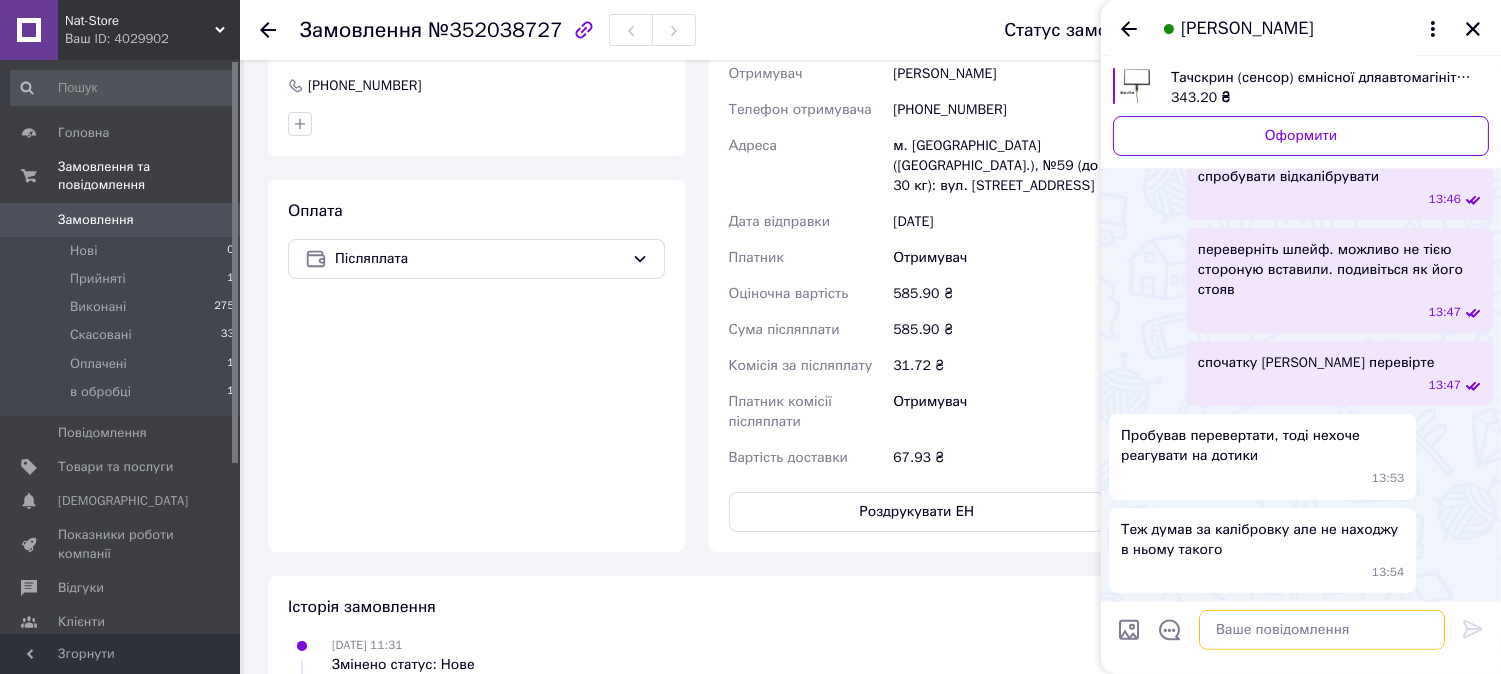 click at bounding box center [1322, 630] 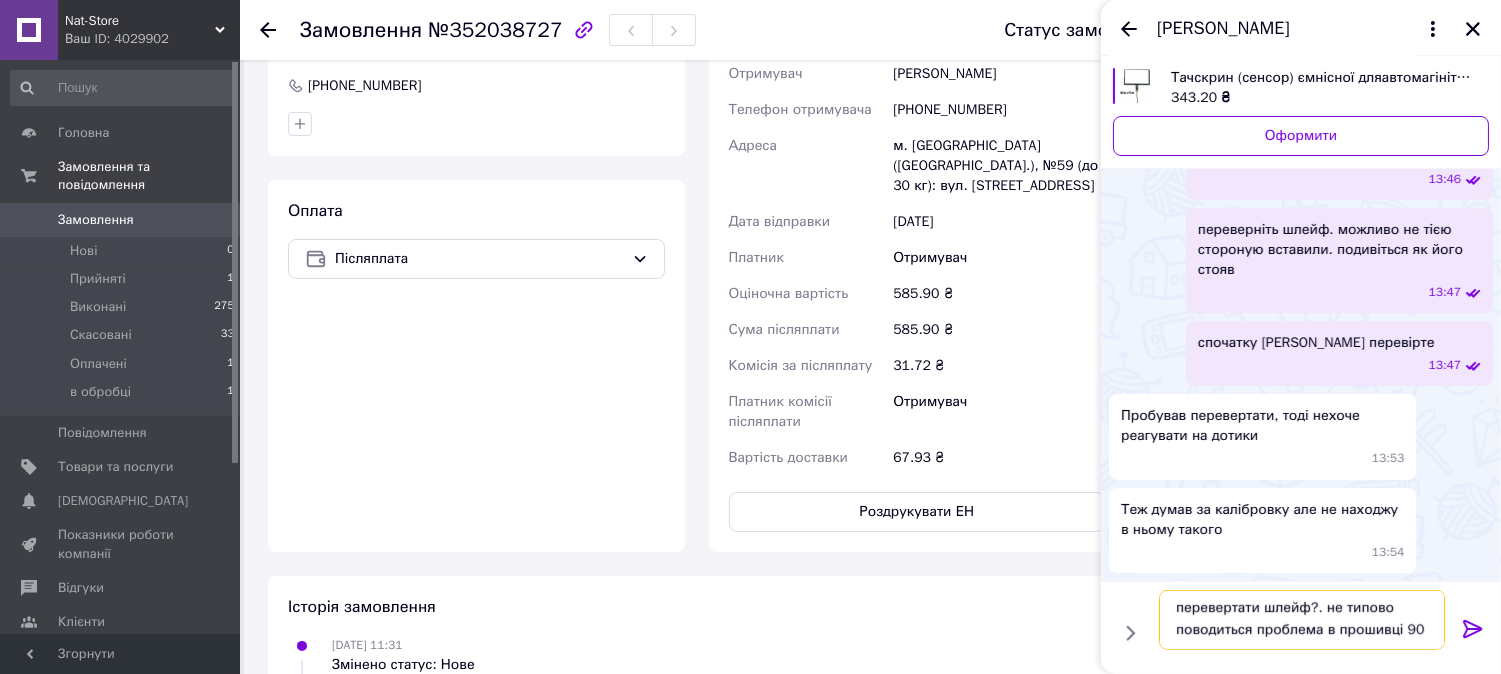 scroll, scrollTop: 0, scrollLeft: 0, axis: both 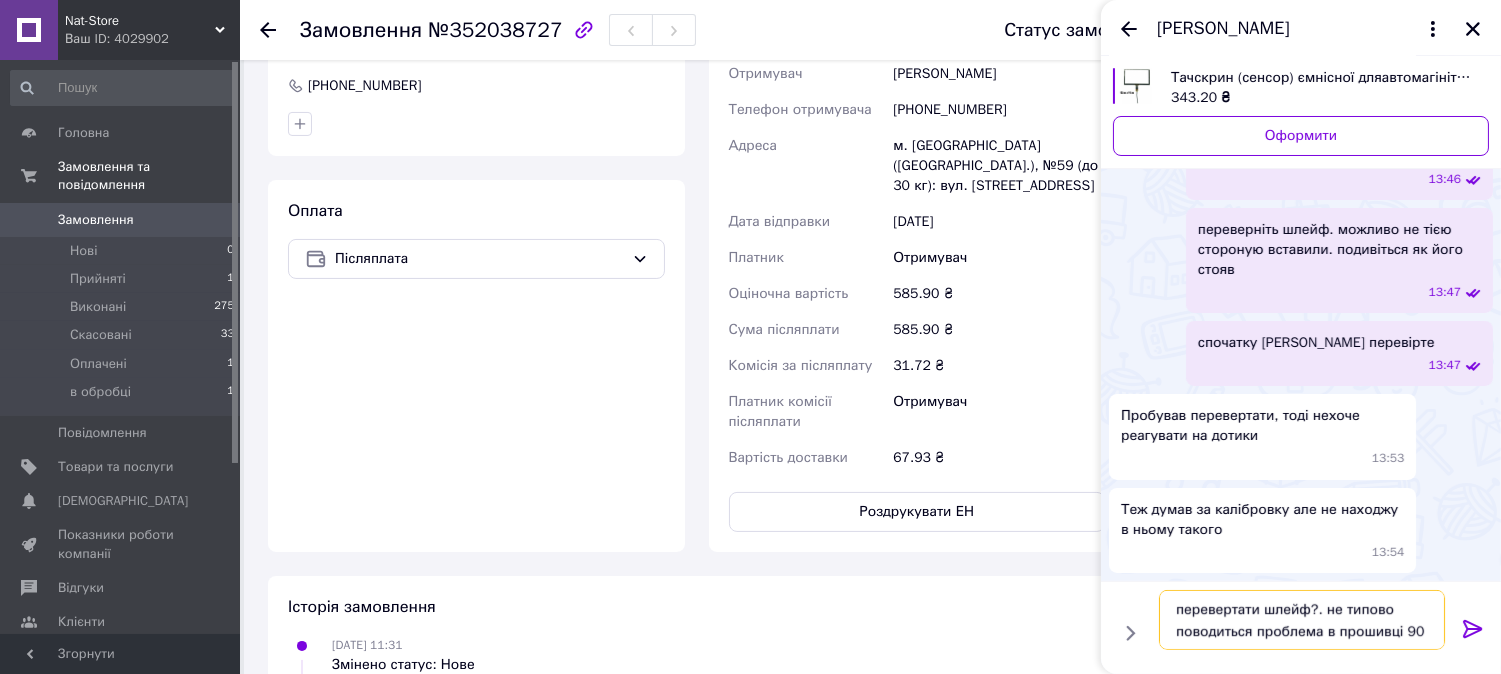 type on "перевертати шлейф?. не типово поводиться проблема в прошивці 90 %" 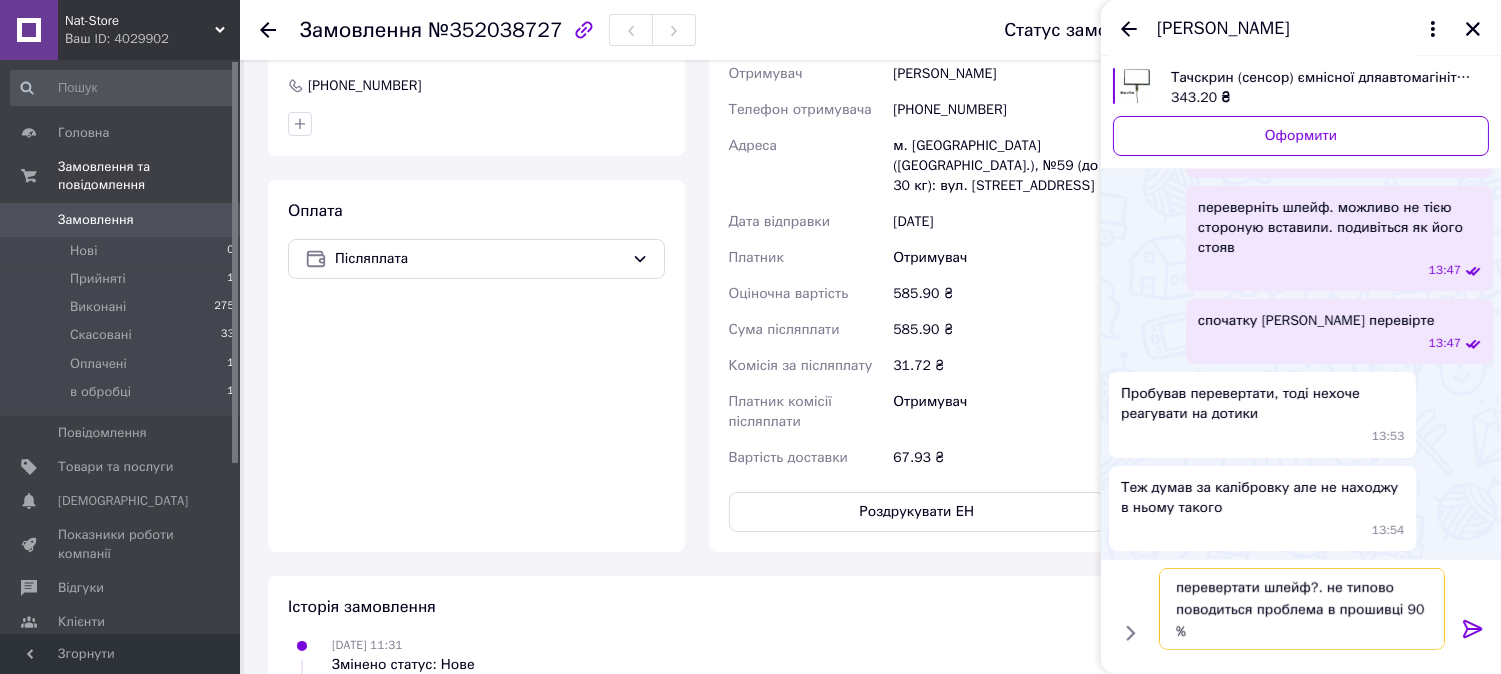 type 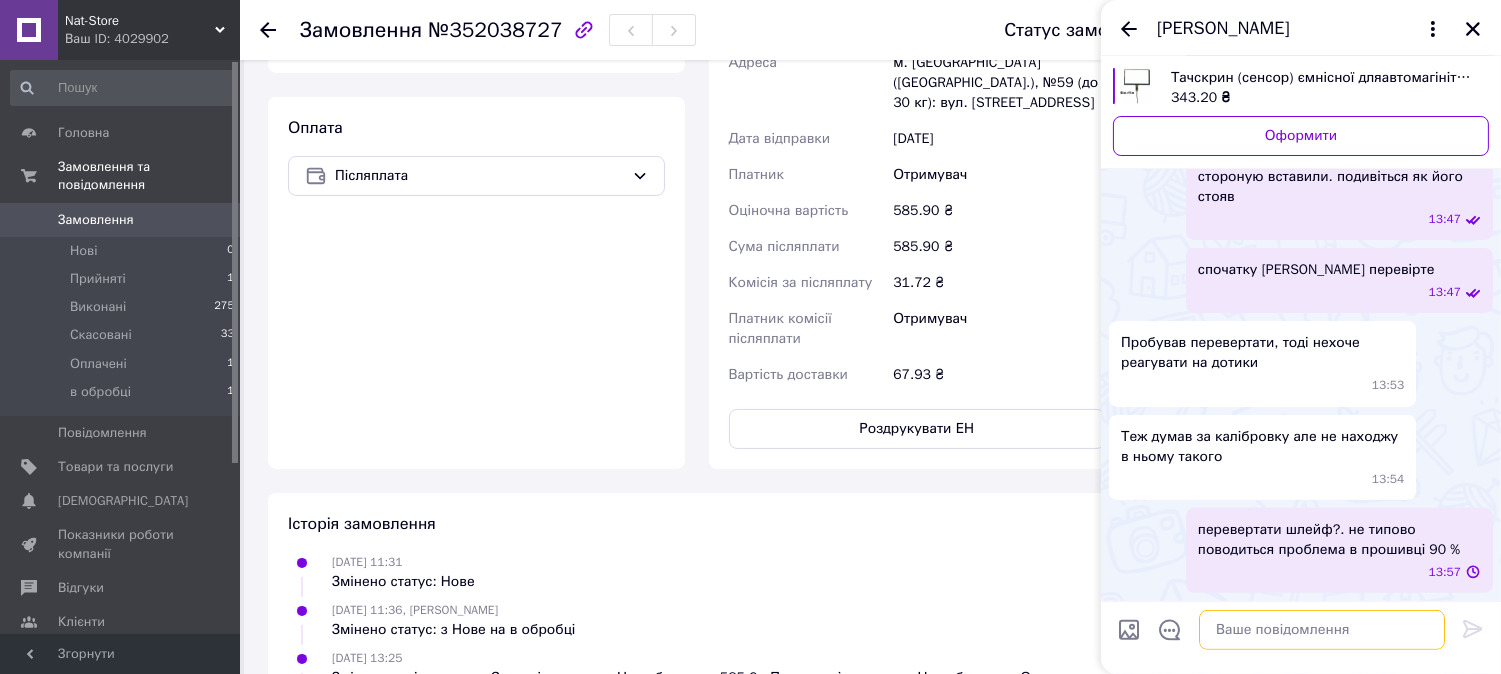 scroll, scrollTop: 923, scrollLeft: 0, axis: vertical 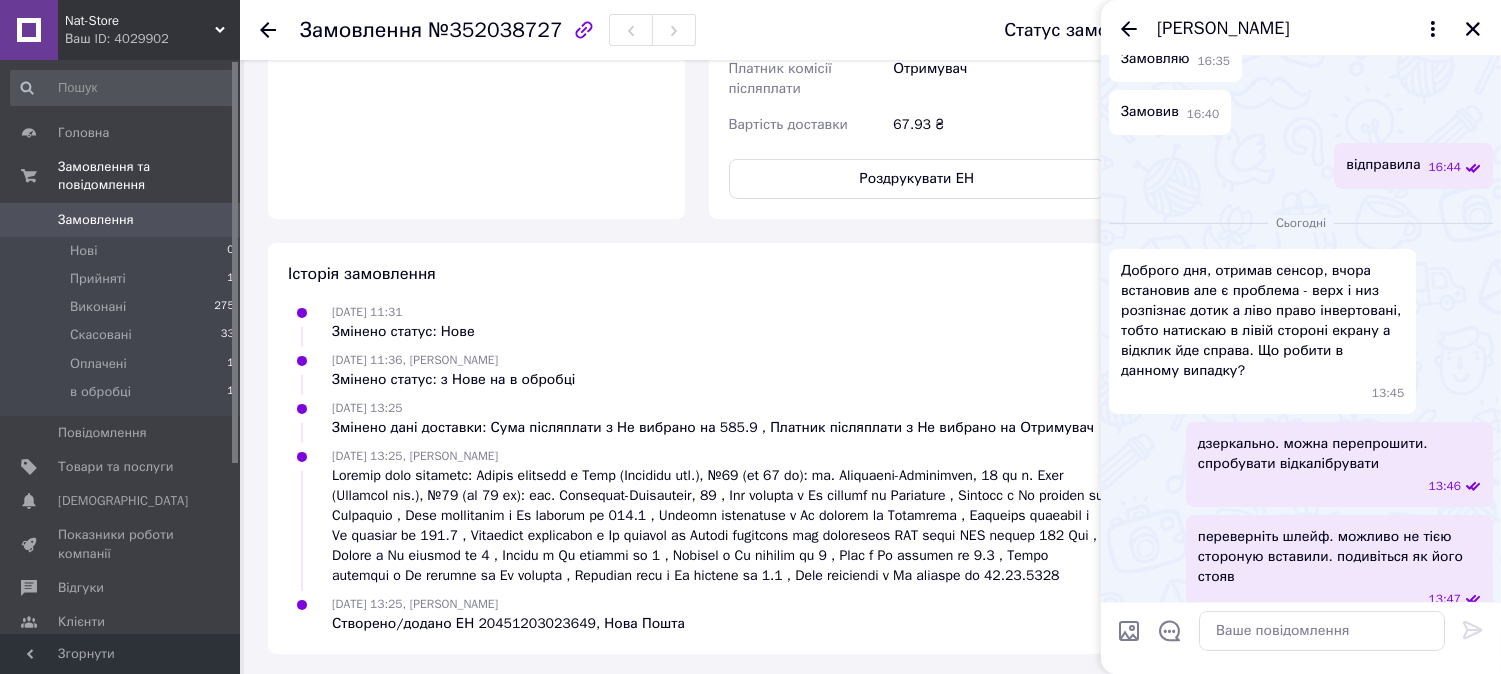 click at bounding box center [1117, -754] 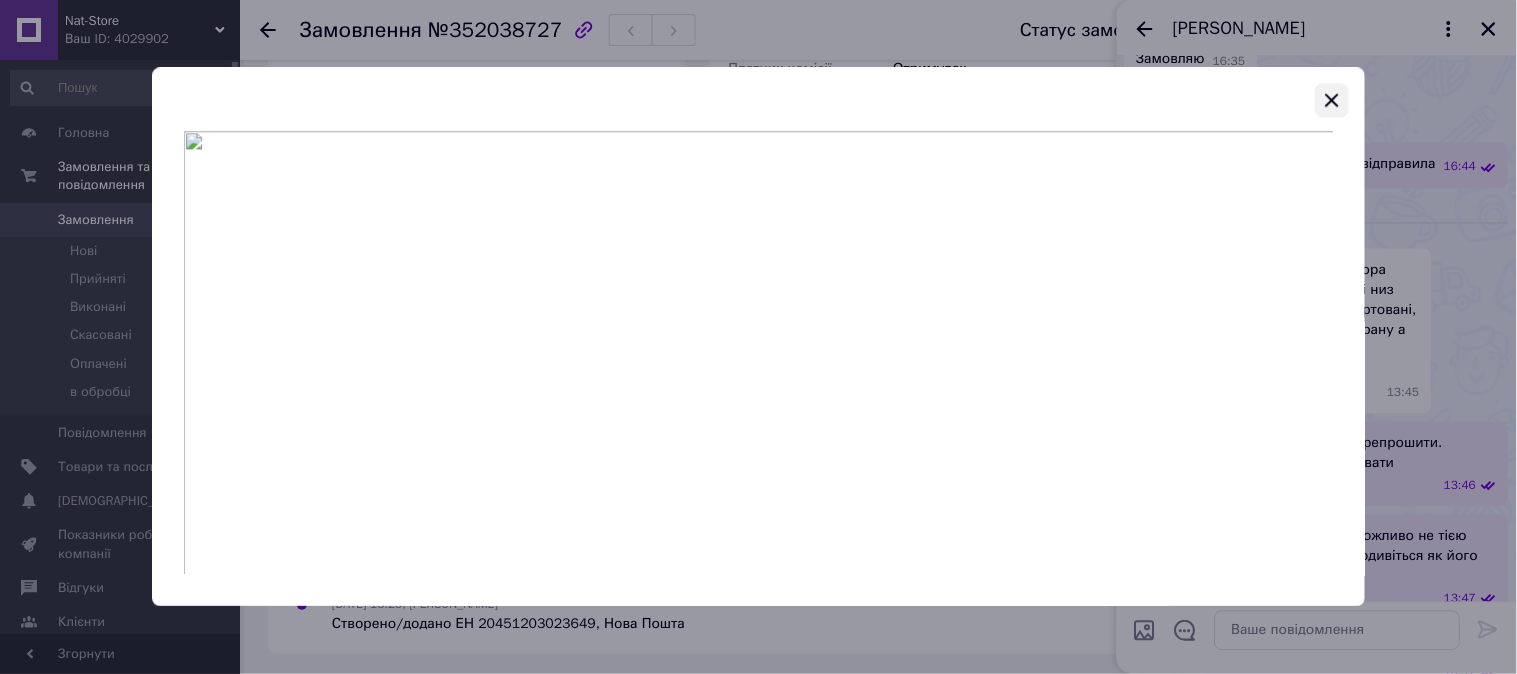 click 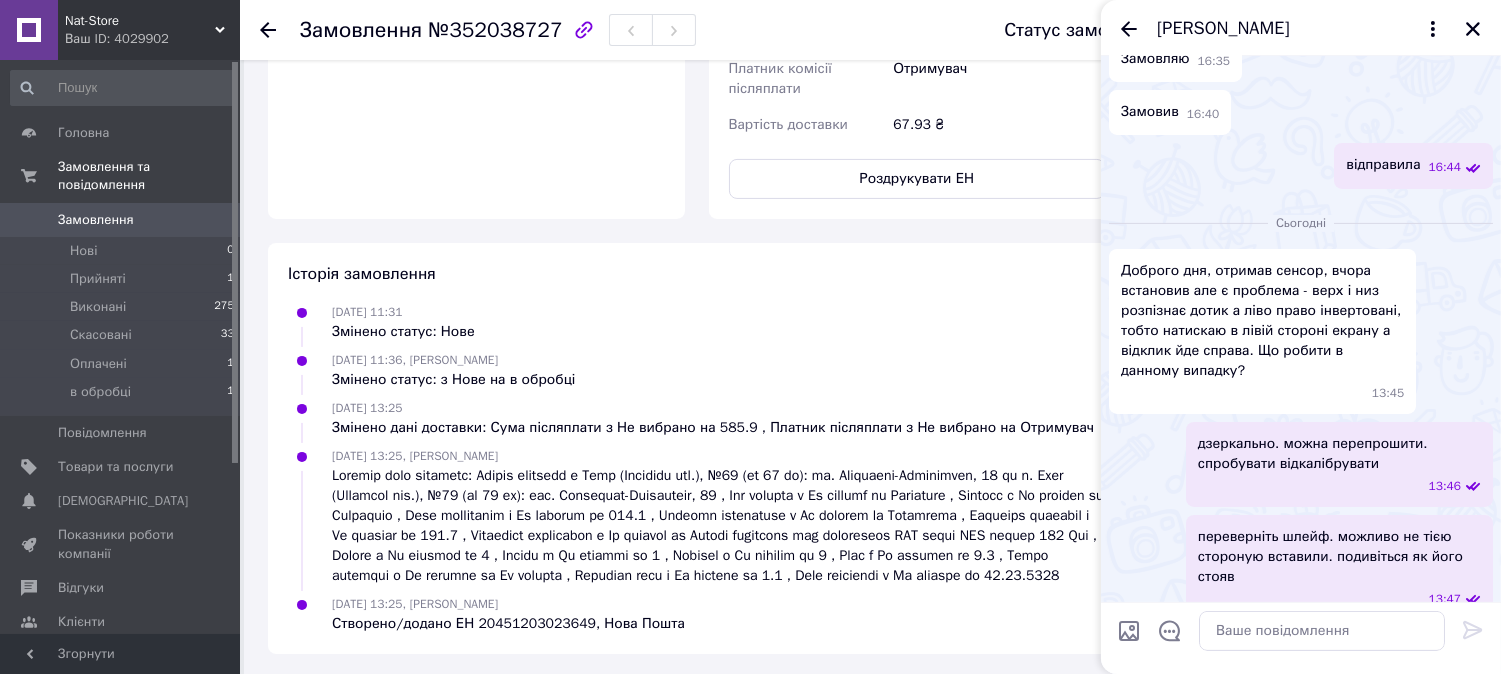 click at bounding box center (1117, -726) 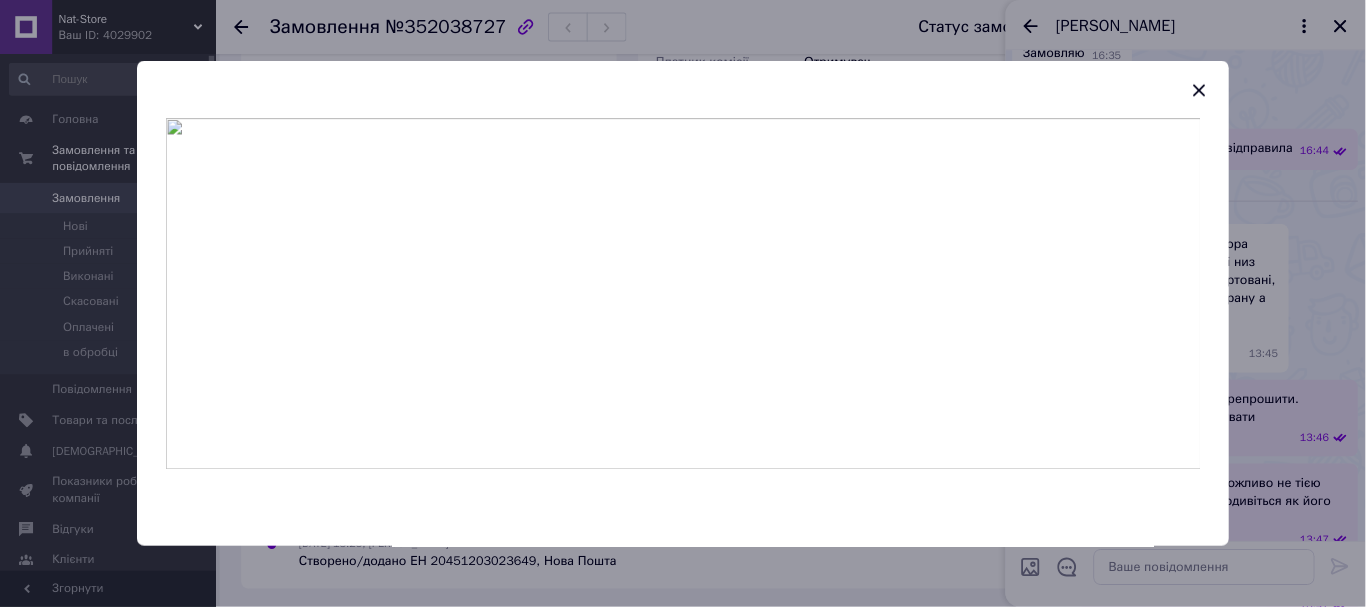 scroll, scrollTop: 923, scrollLeft: 0, axis: vertical 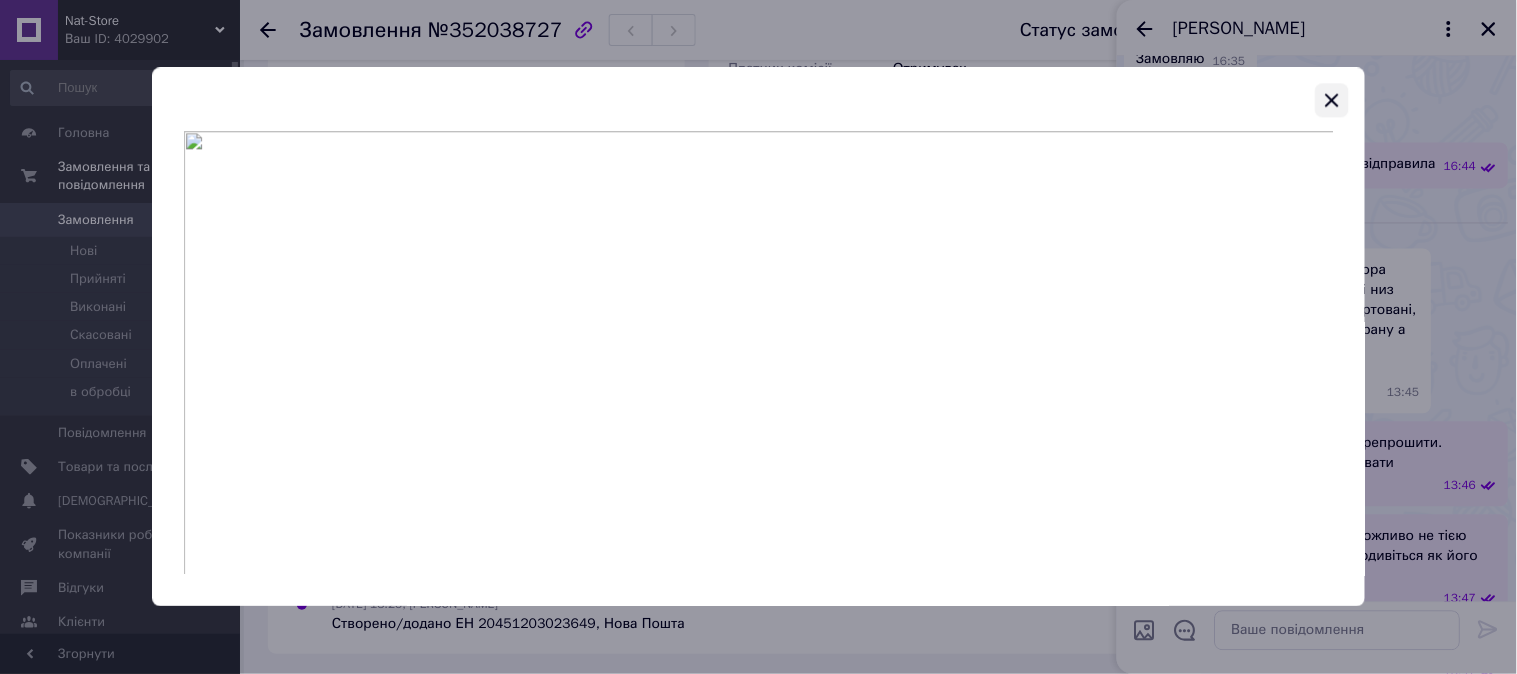 click 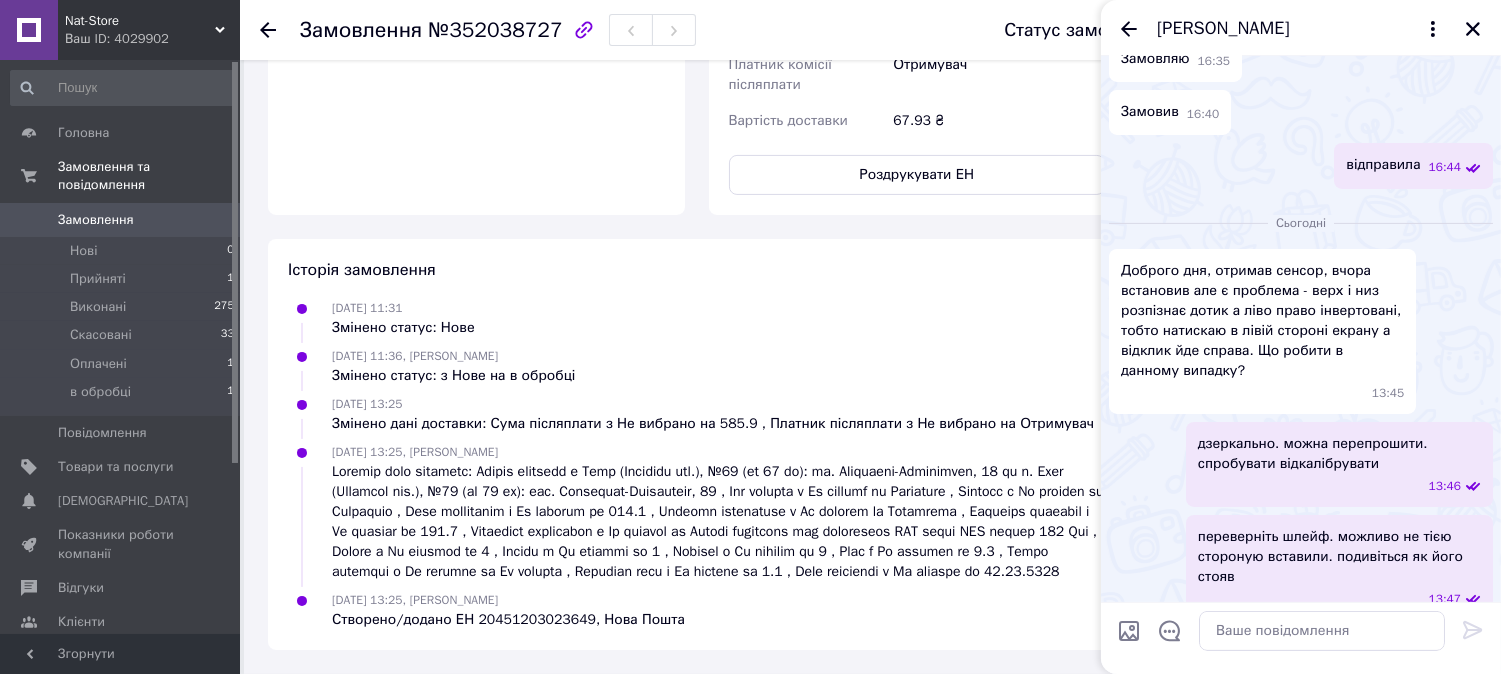 scroll, scrollTop: 946, scrollLeft: 0, axis: vertical 